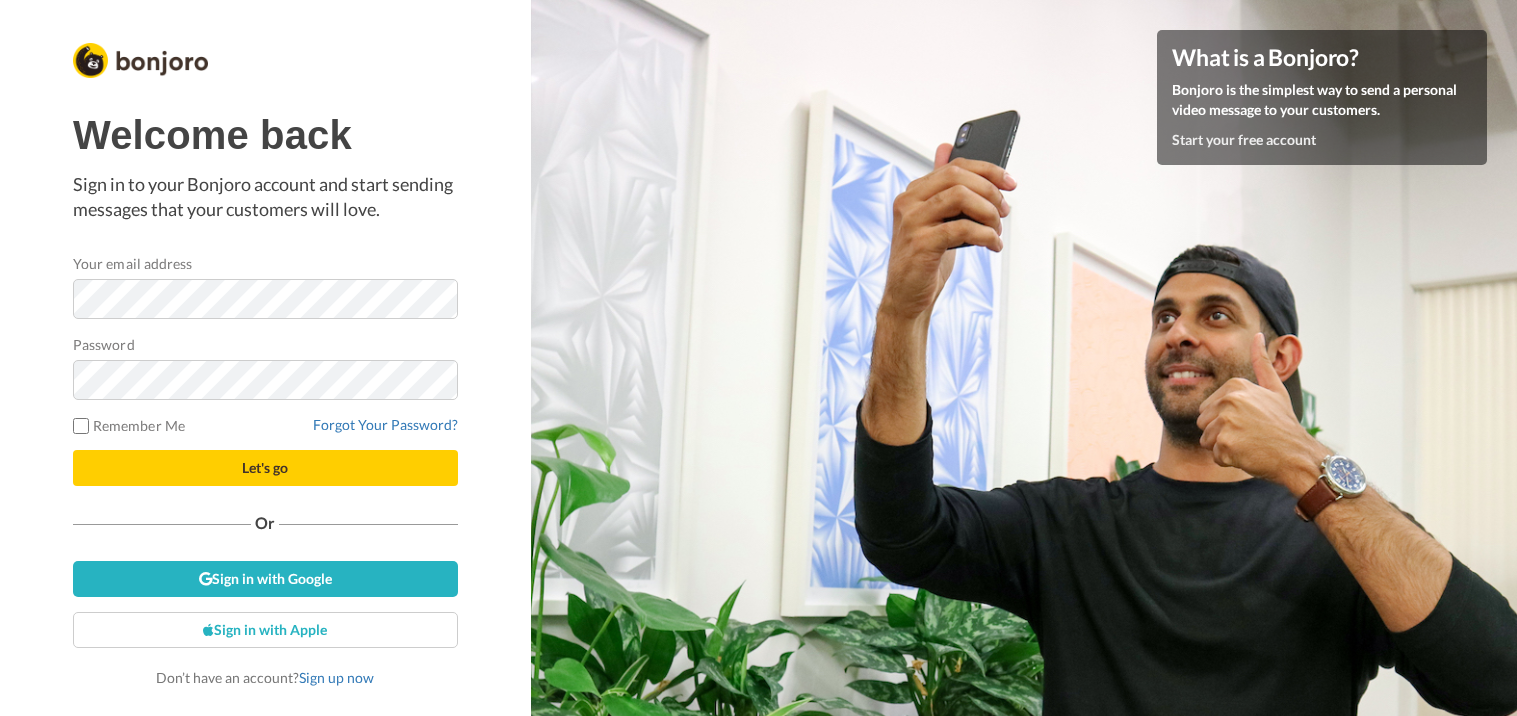 scroll, scrollTop: 0, scrollLeft: 0, axis: both 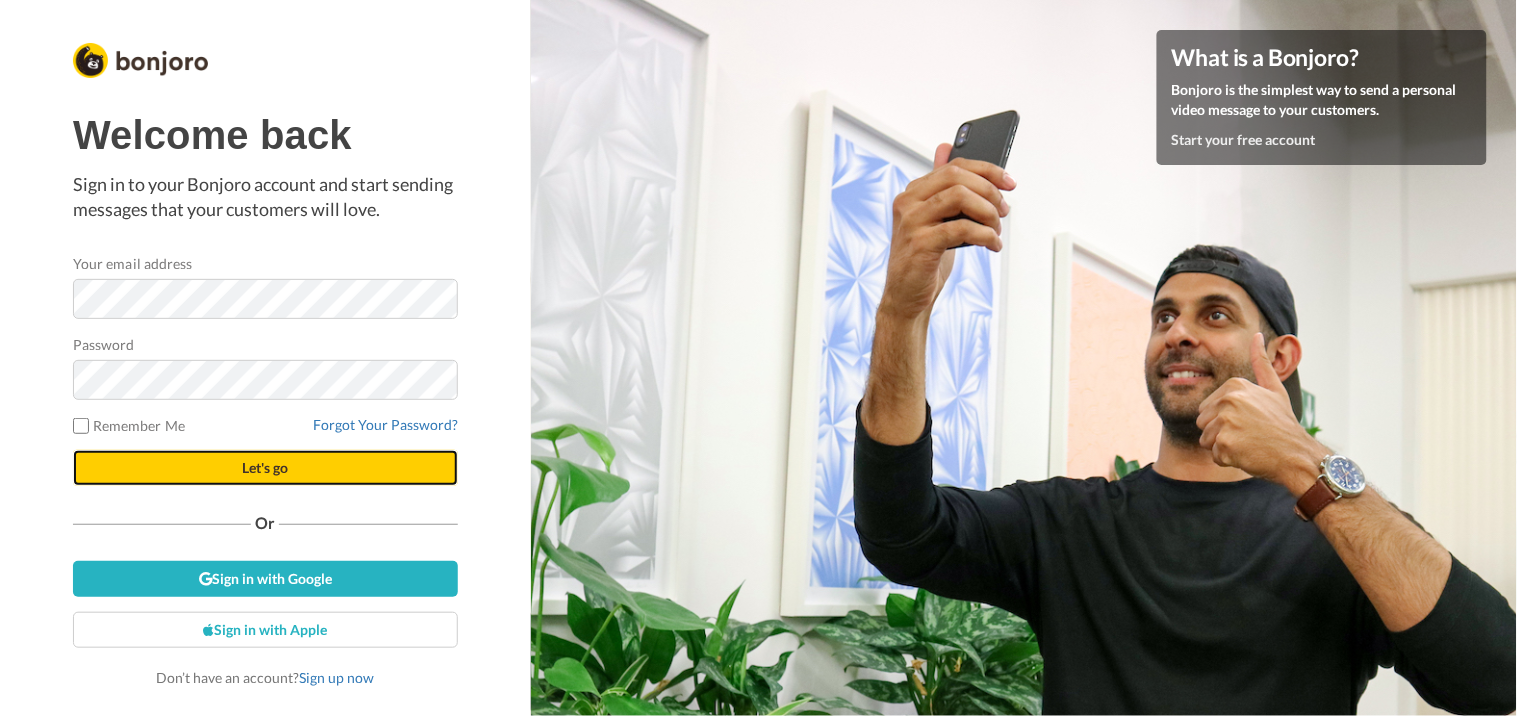 click on "Let's go" at bounding box center [265, 468] 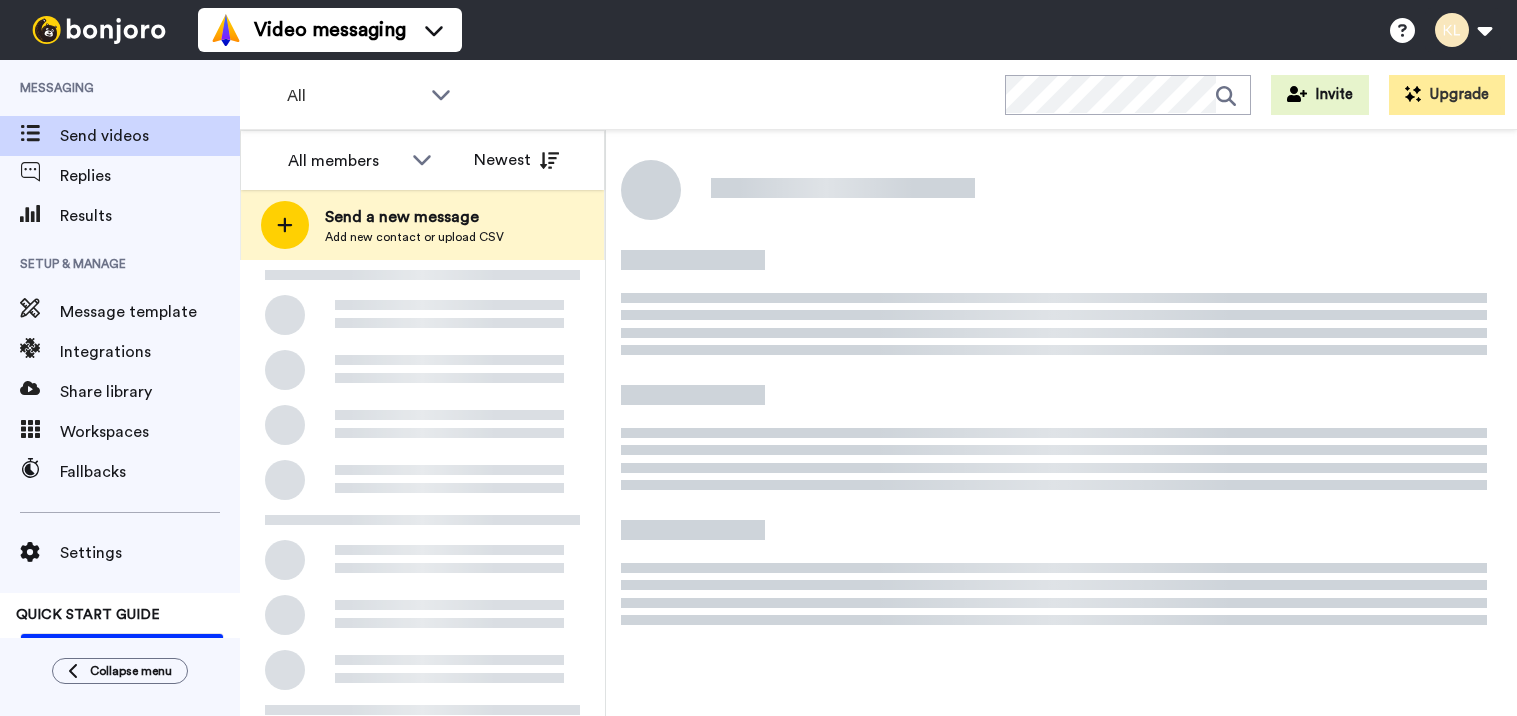 scroll, scrollTop: 0, scrollLeft: 0, axis: both 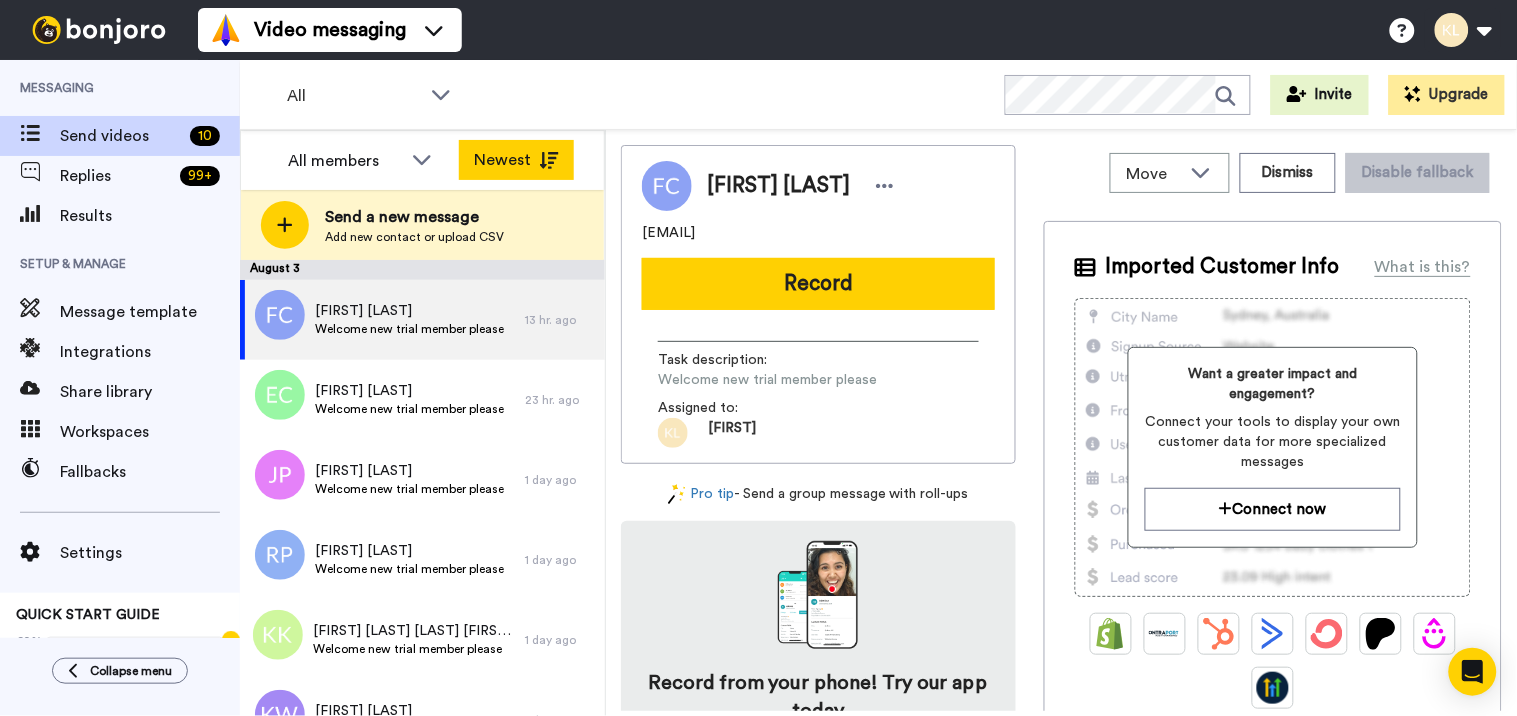 click on "Newest" at bounding box center [516, 160] 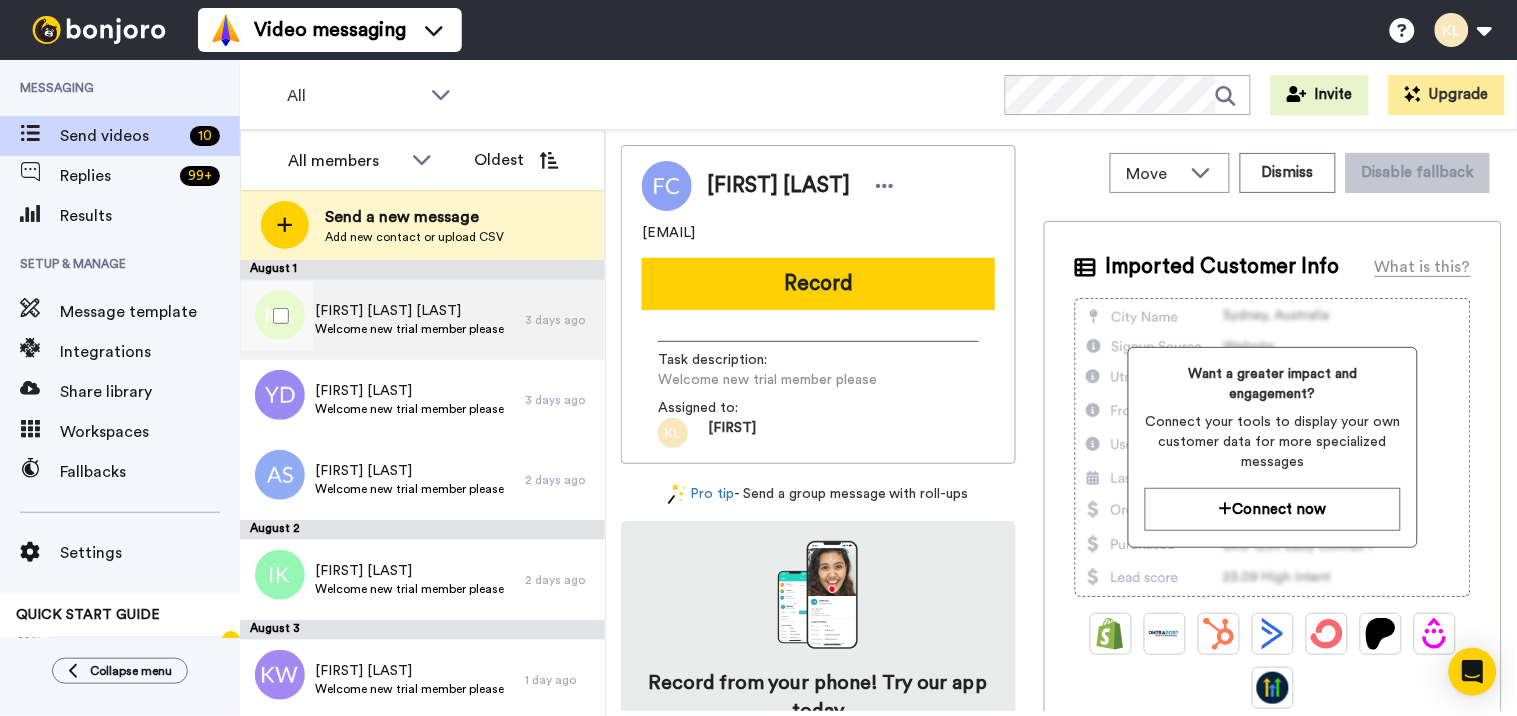 click on "Welcome new trial member please" at bounding box center [409, 329] 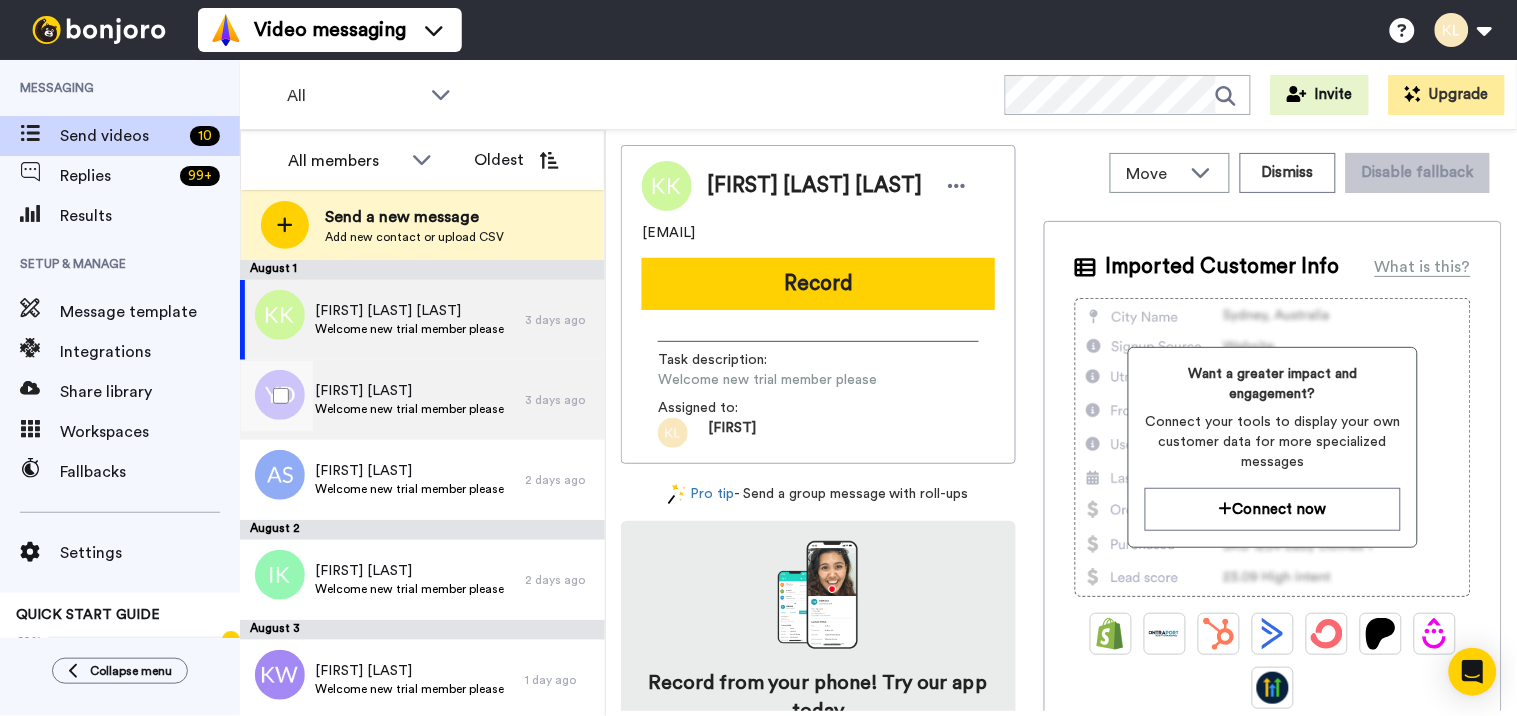 click on "Welcome new trial member please" at bounding box center [409, 409] 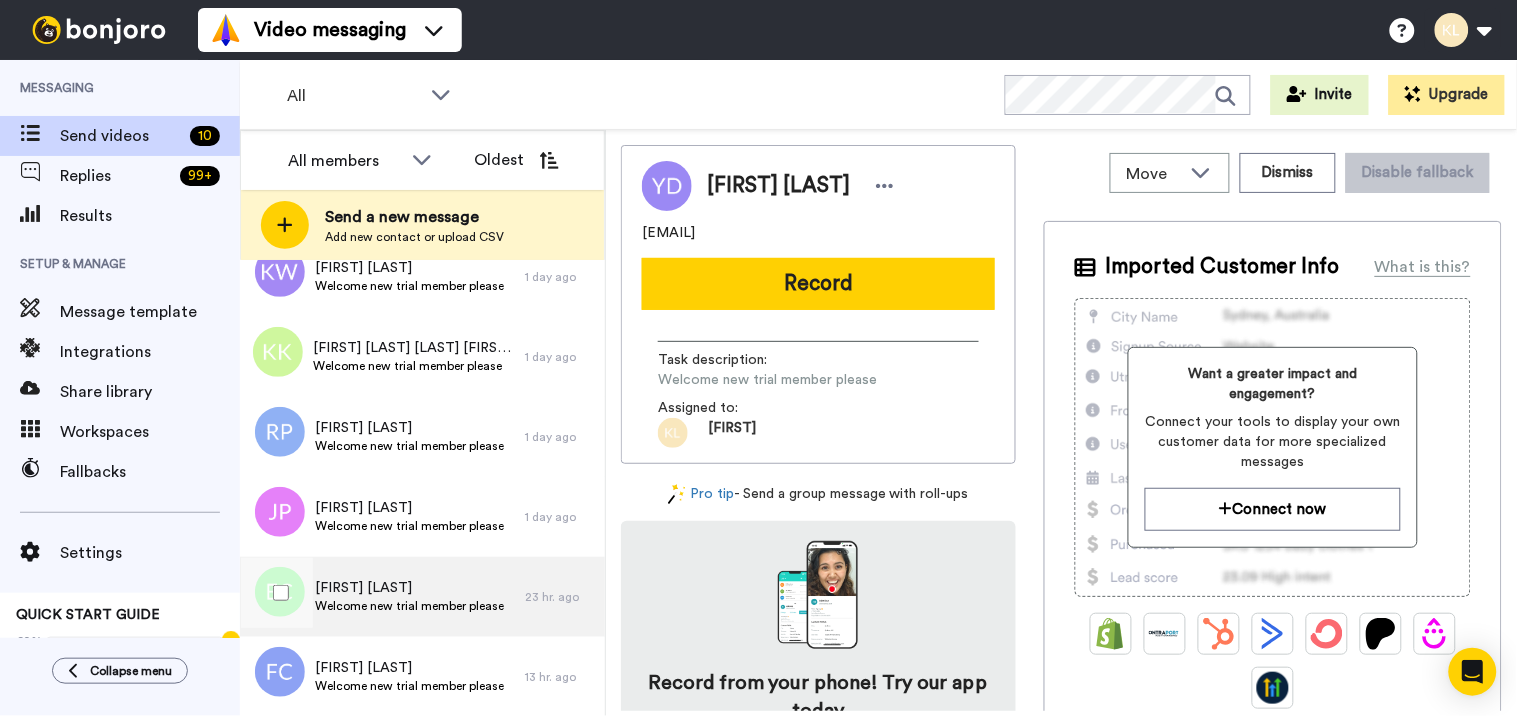 scroll, scrollTop: 0, scrollLeft: 0, axis: both 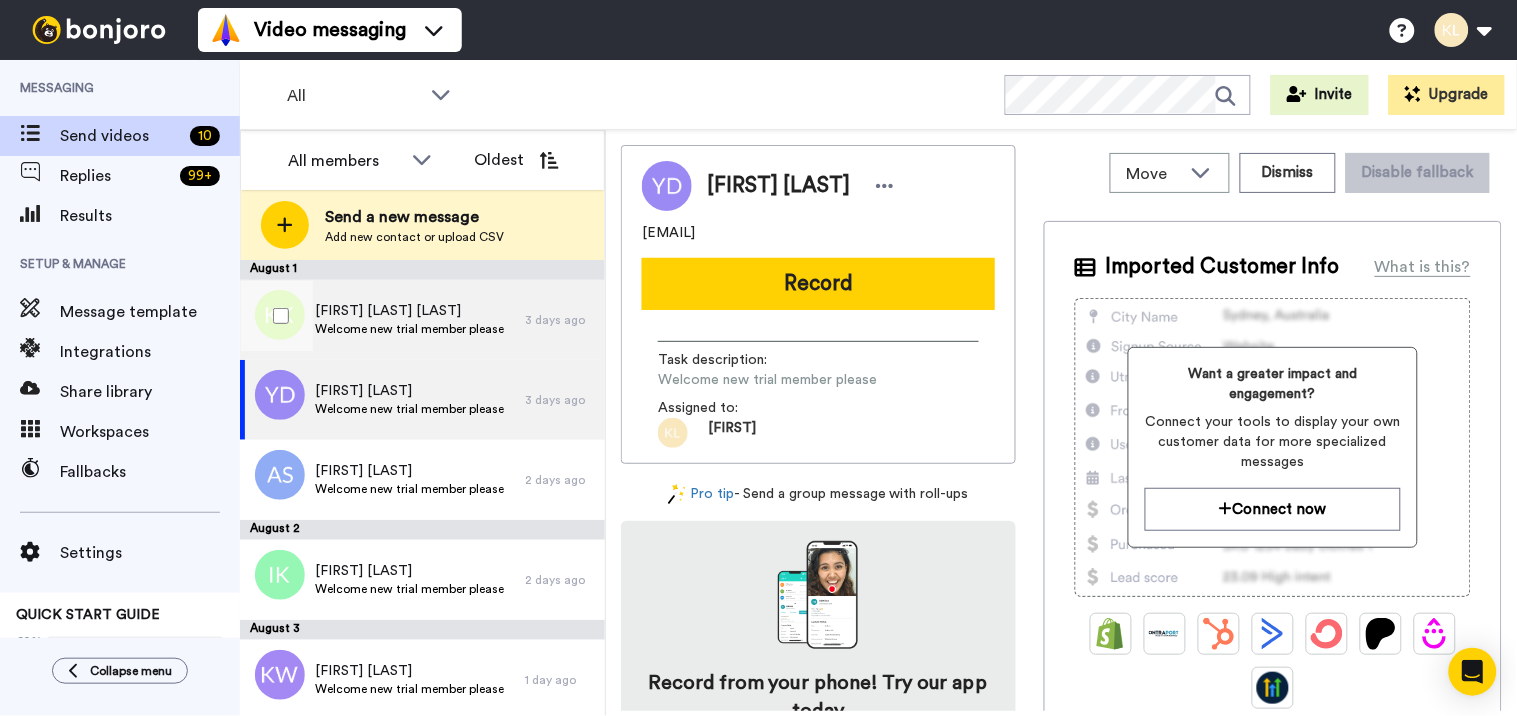 click on "Welcome new trial member please" at bounding box center (409, 329) 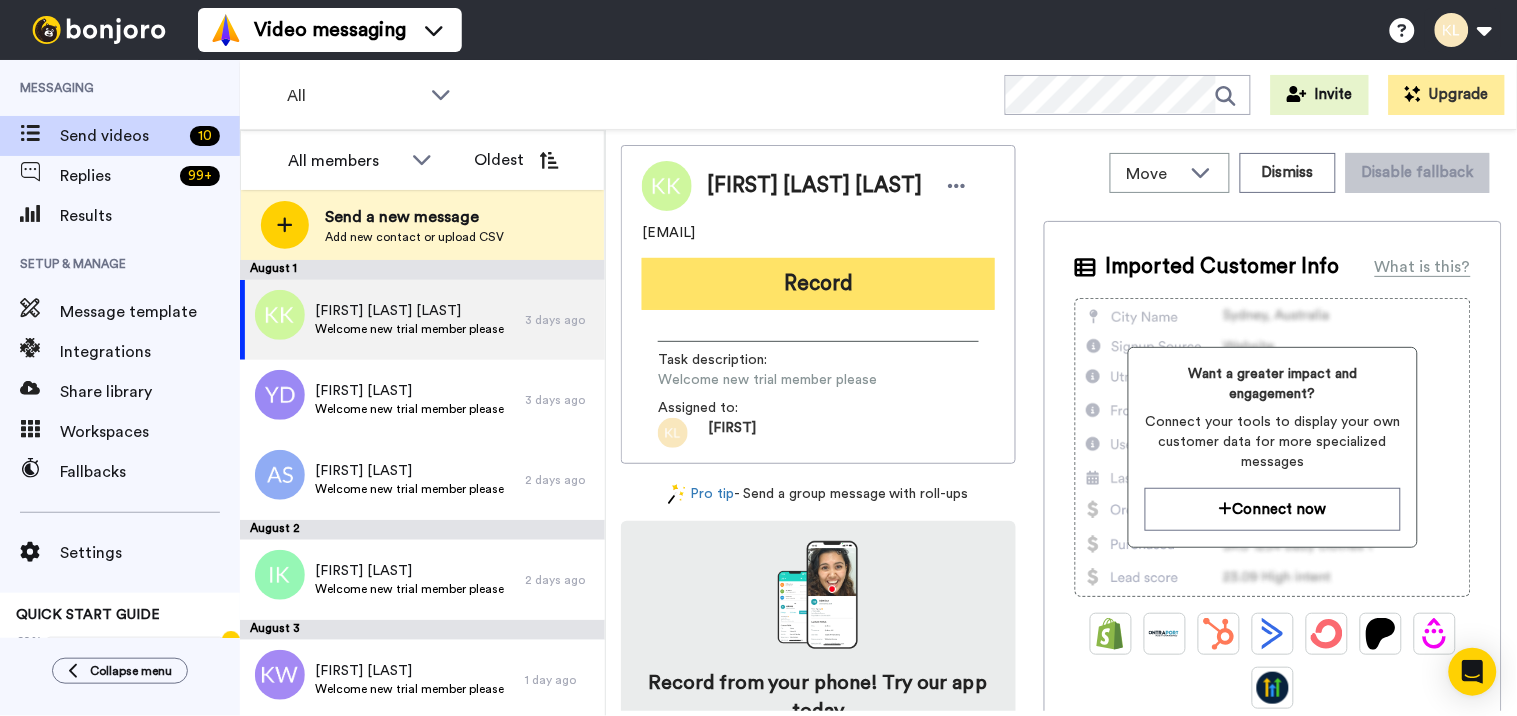 click on "Record" at bounding box center [818, 284] 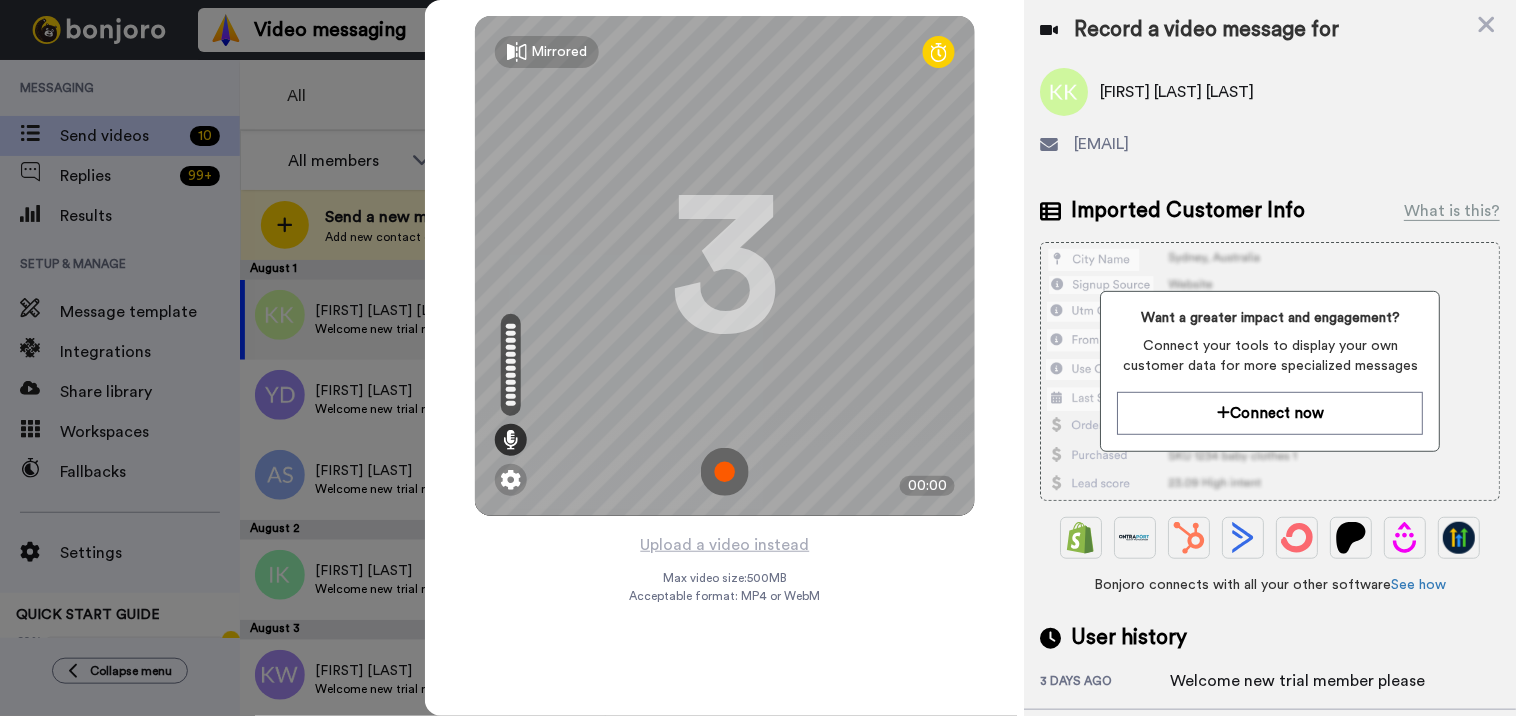 click at bounding box center [725, 472] 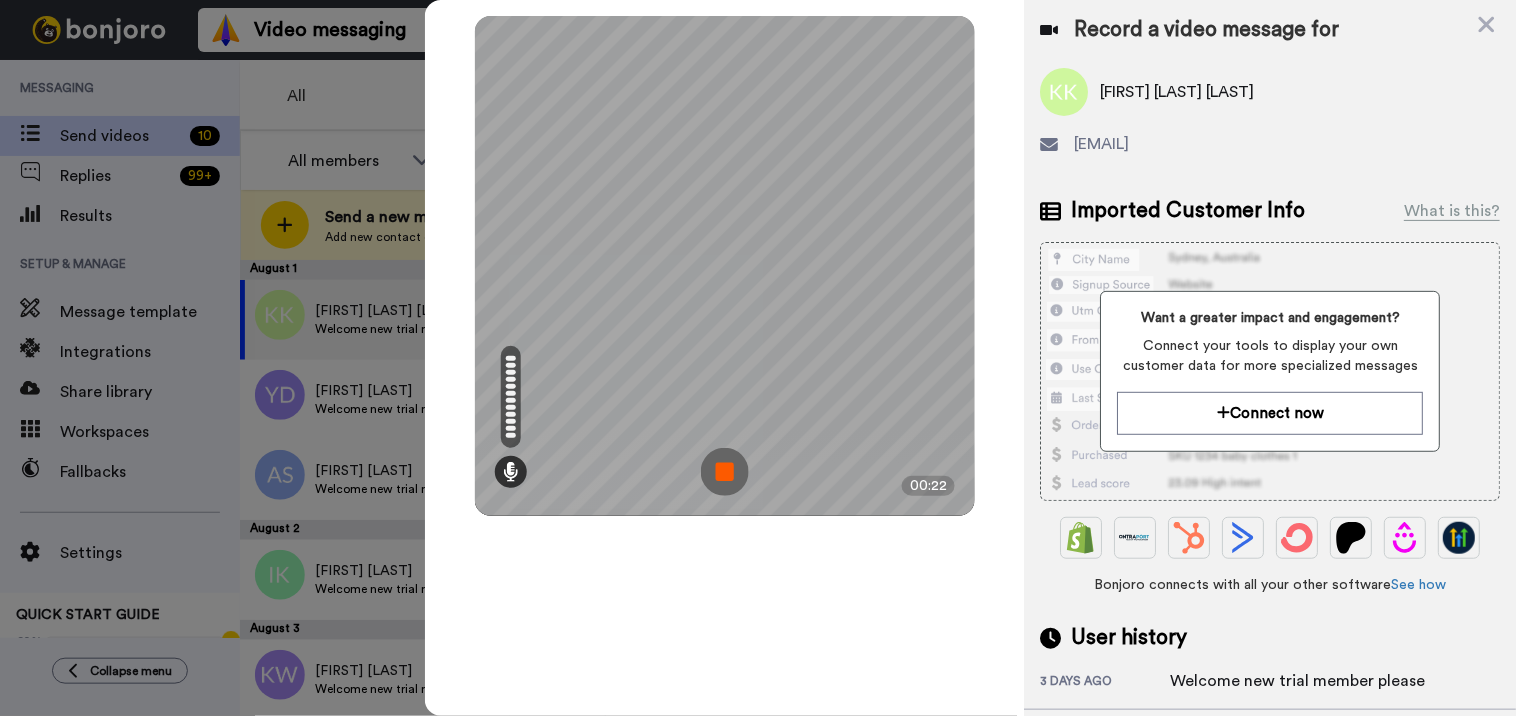 click at bounding box center [725, 472] 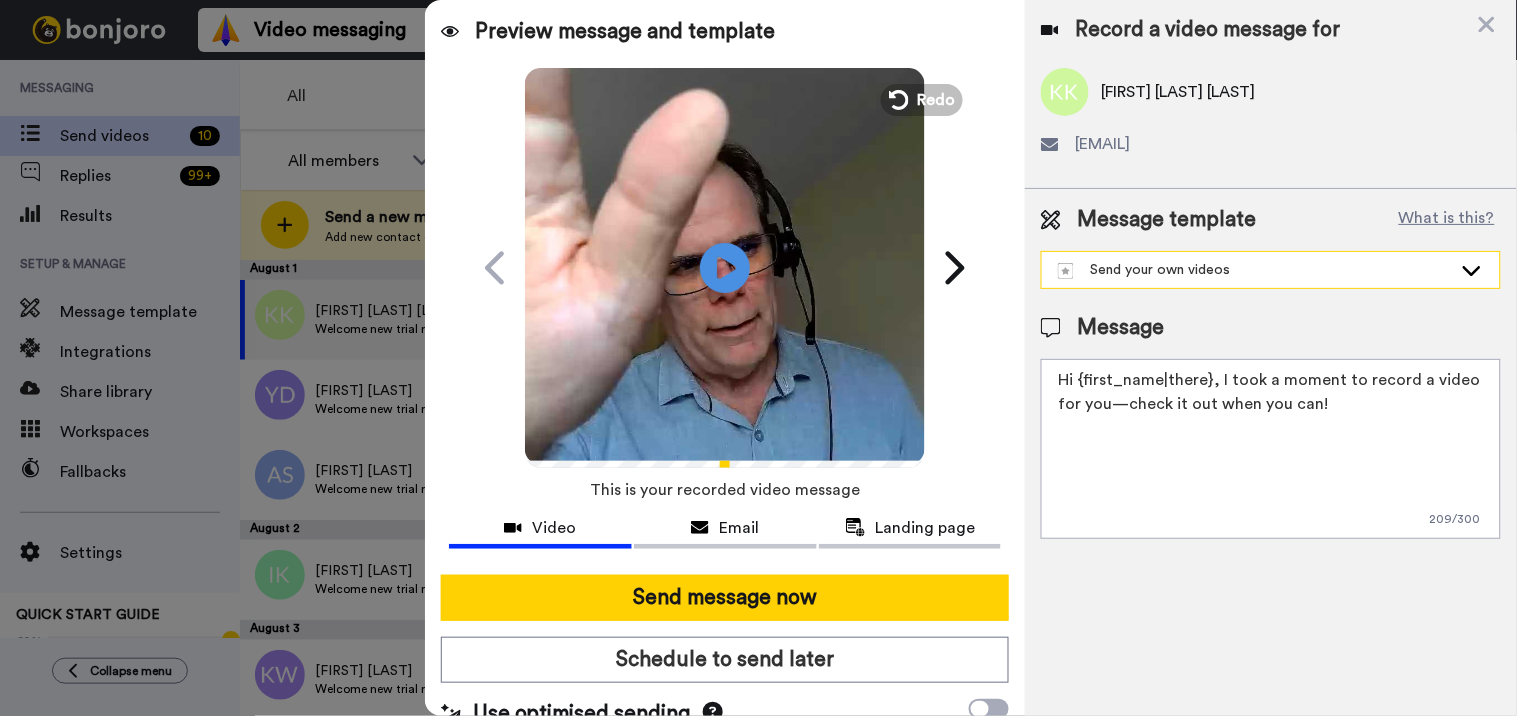 click on "Send your own videos" at bounding box center [1255, 270] 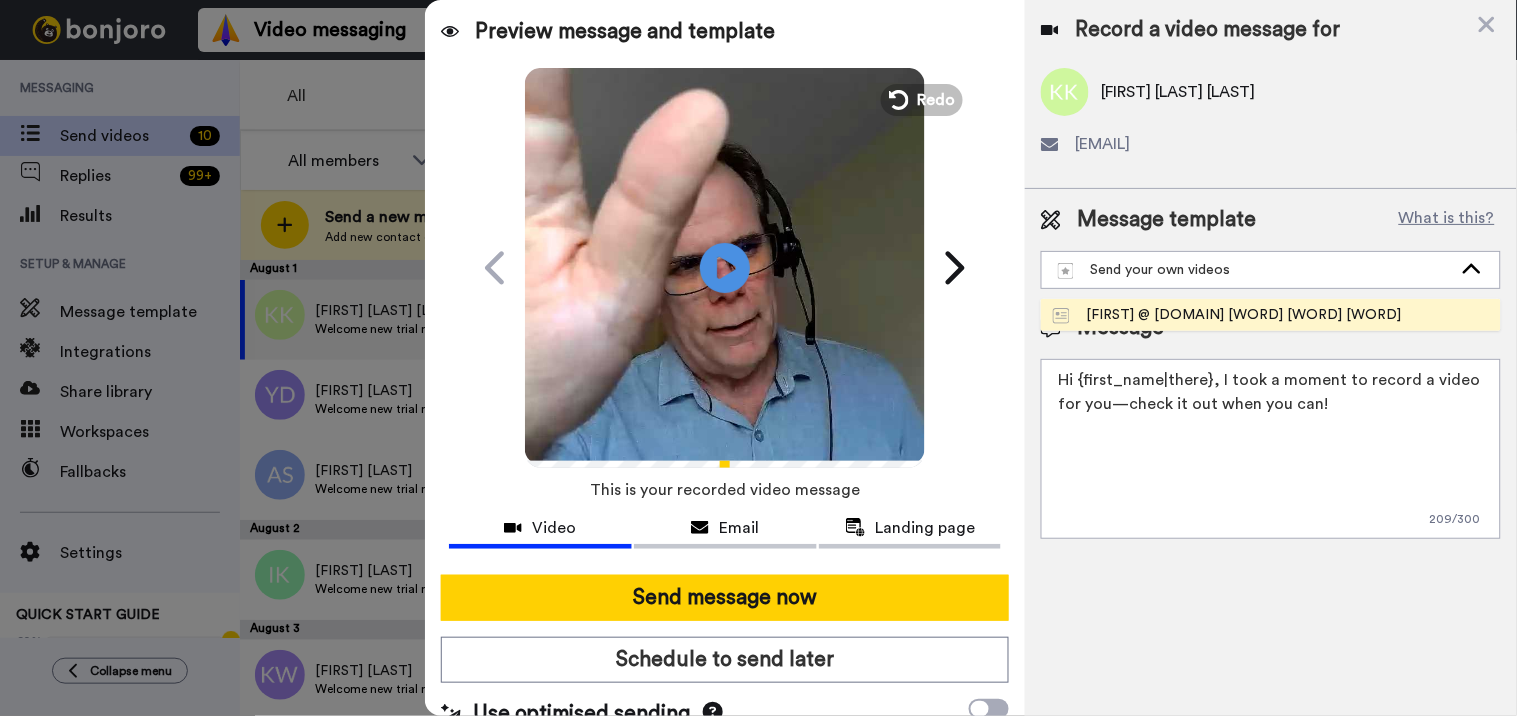 click on "Ken @ Stealthseminar Welcome New Trial User" at bounding box center [1227, 315] 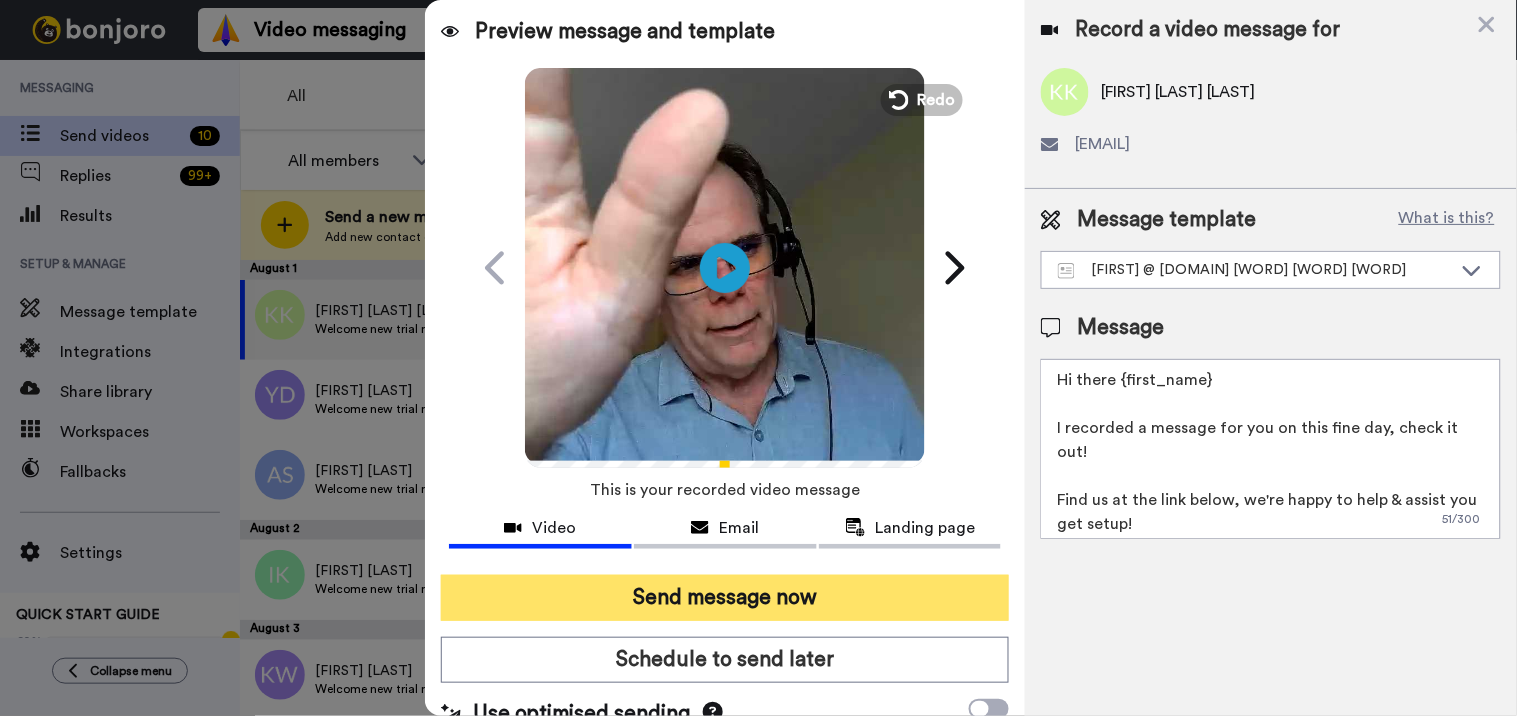 click on "Send message now" at bounding box center (725, 598) 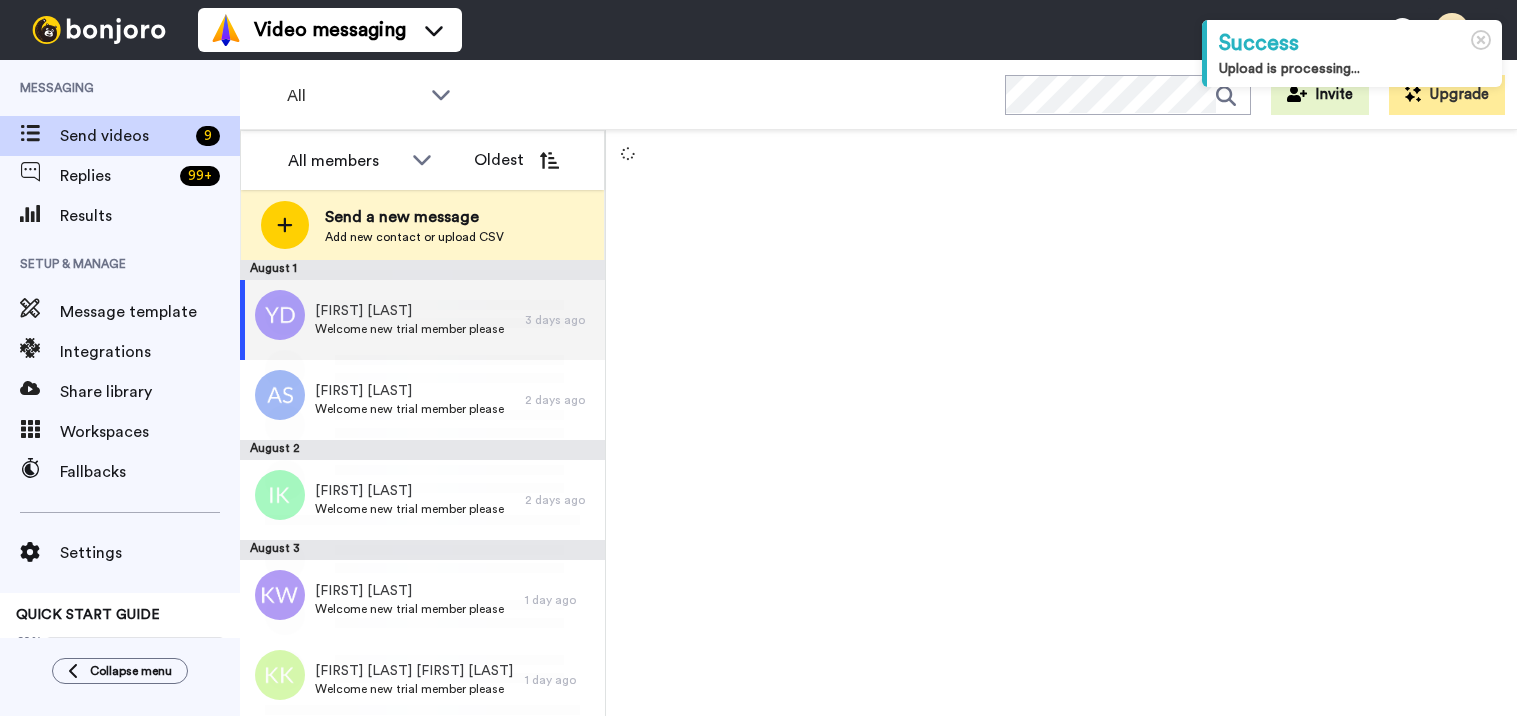 scroll, scrollTop: 0, scrollLeft: 0, axis: both 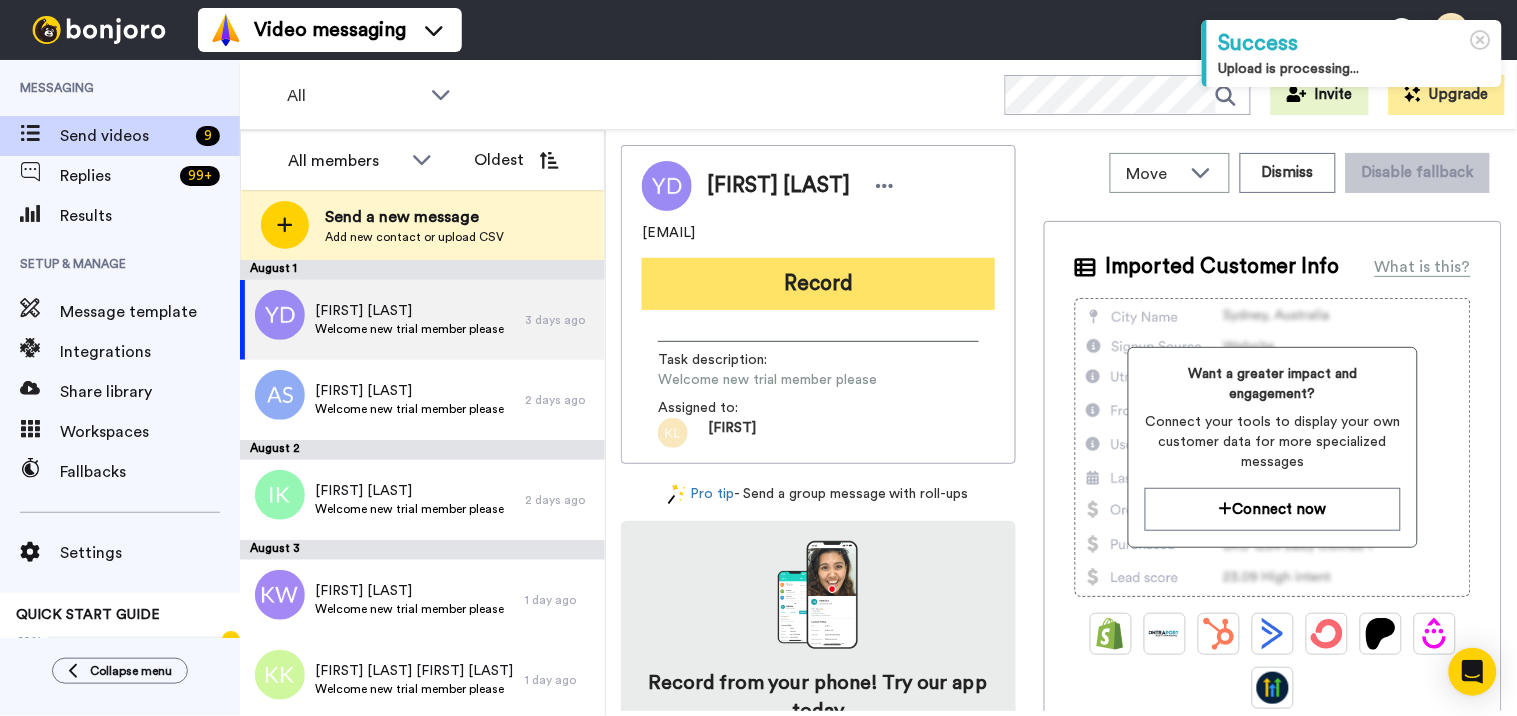 click on "Record" at bounding box center (818, 284) 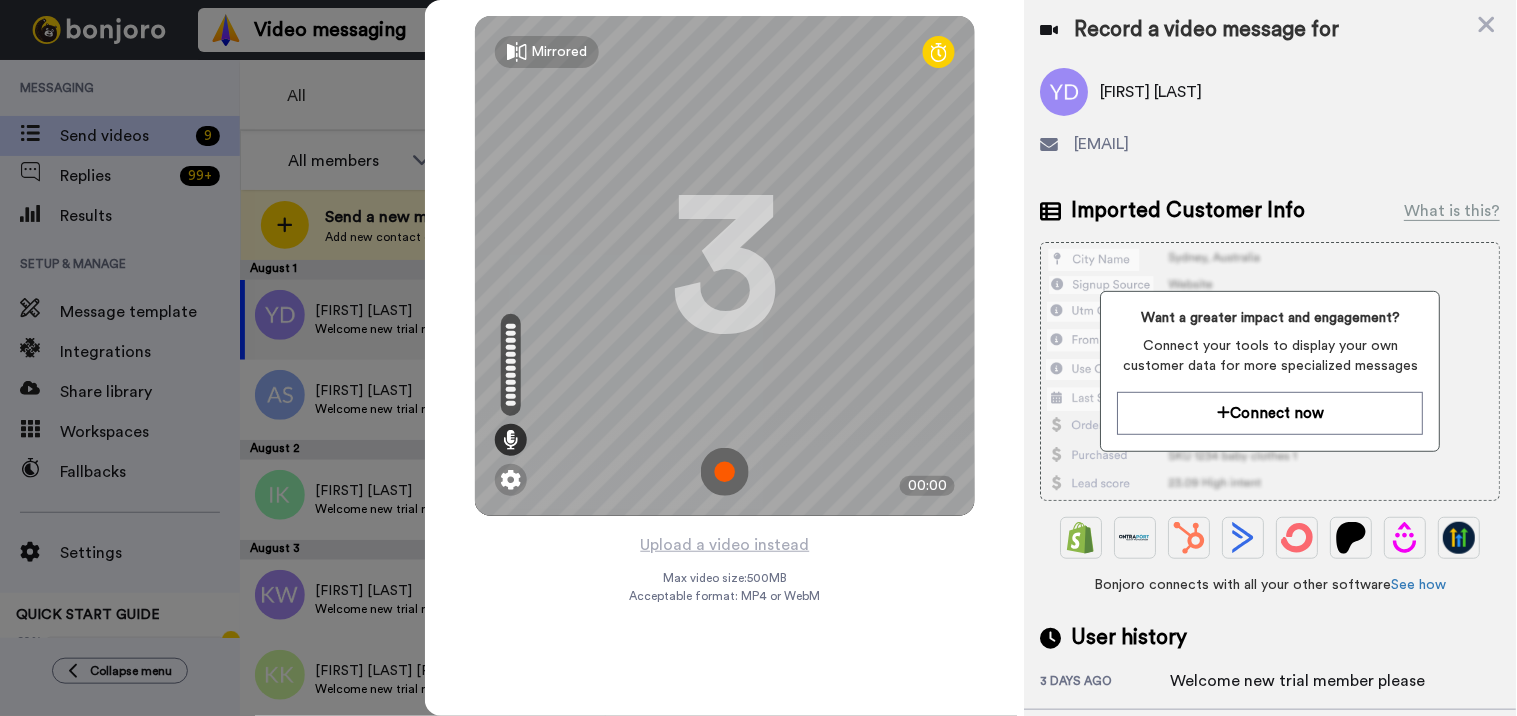 click at bounding box center [725, 472] 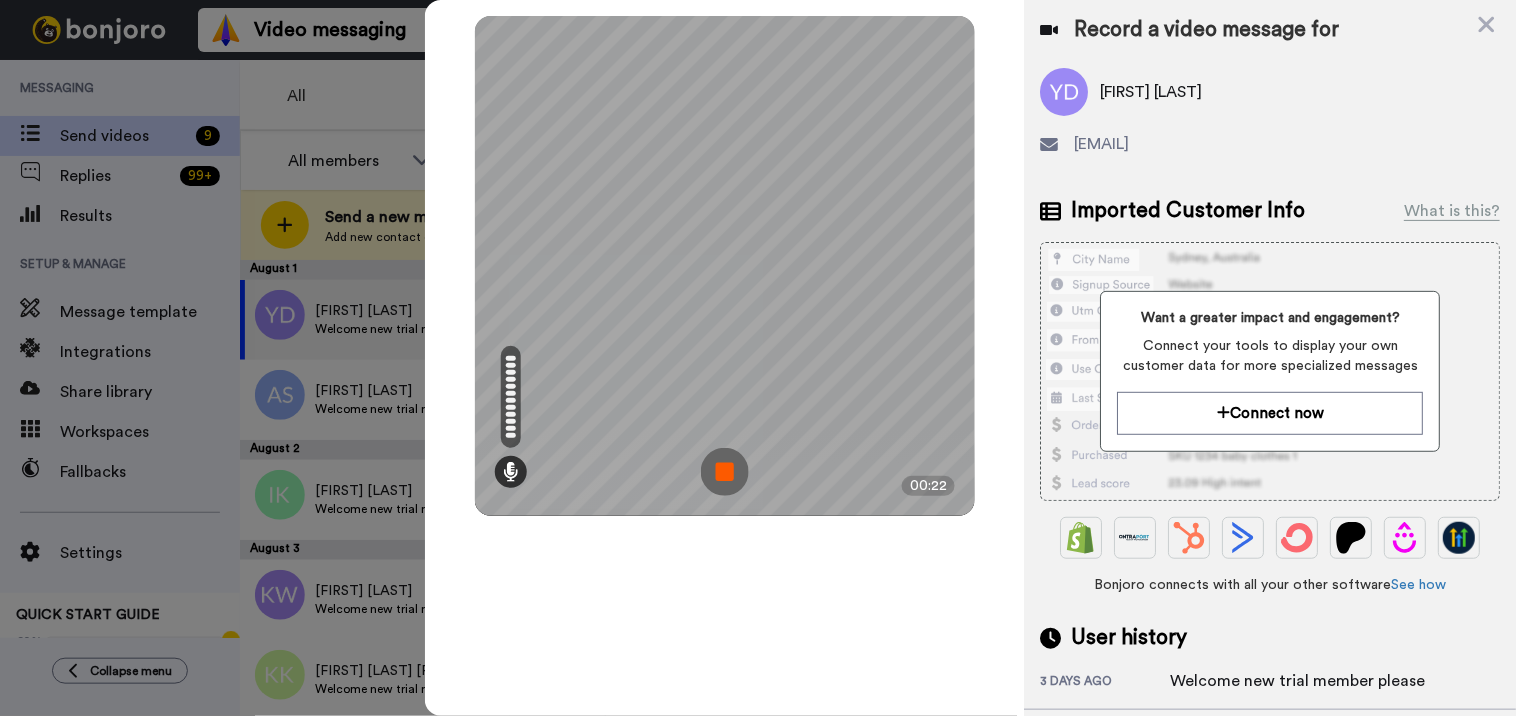 click at bounding box center [725, 472] 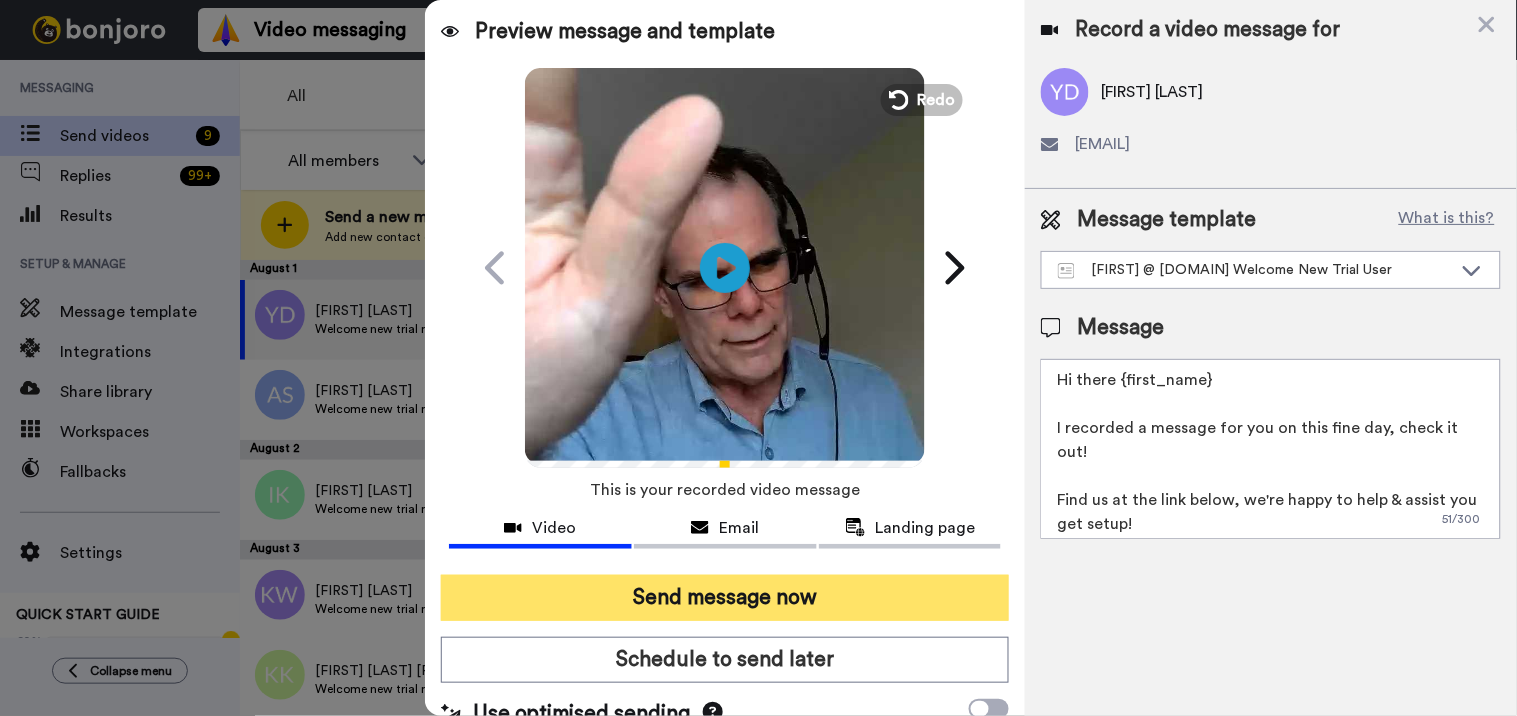 click on "Send message now" at bounding box center (725, 598) 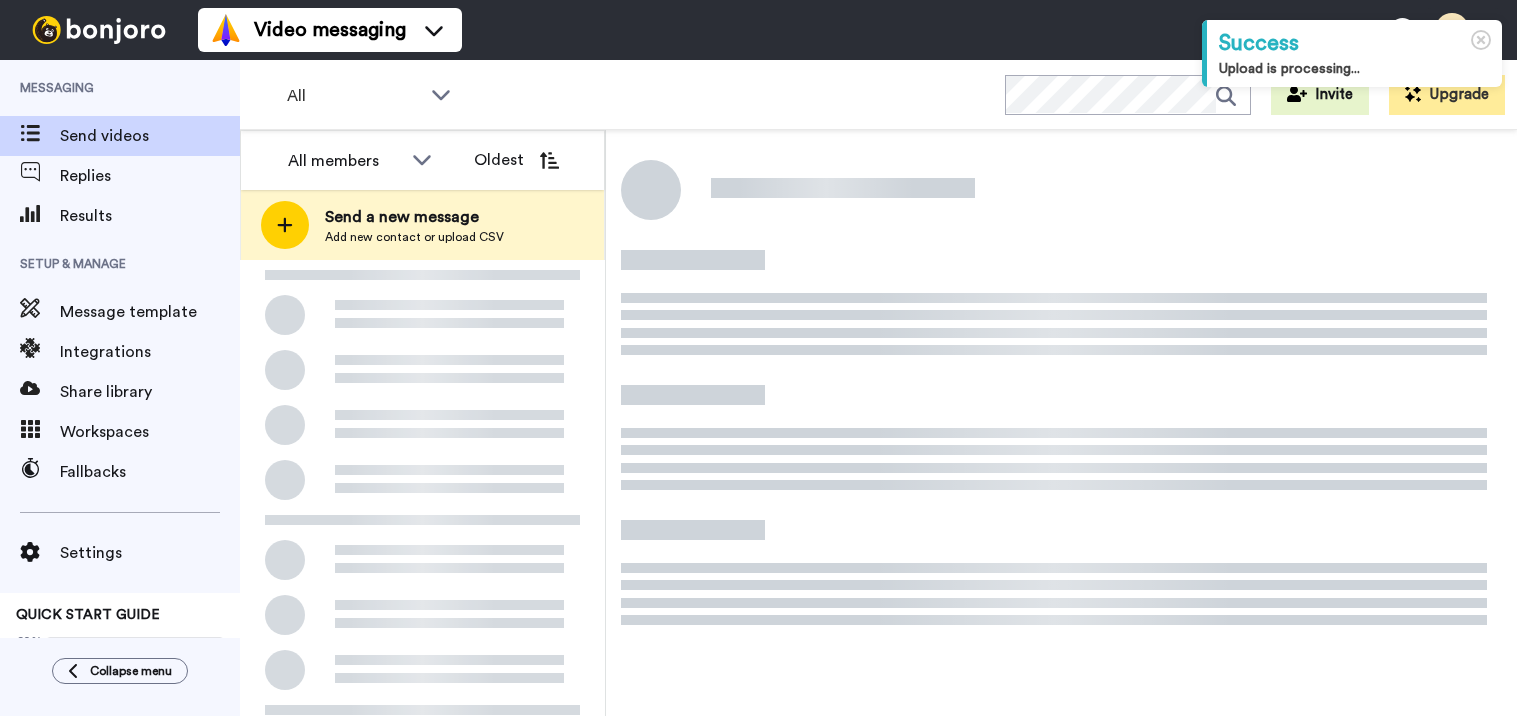 scroll, scrollTop: 0, scrollLeft: 0, axis: both 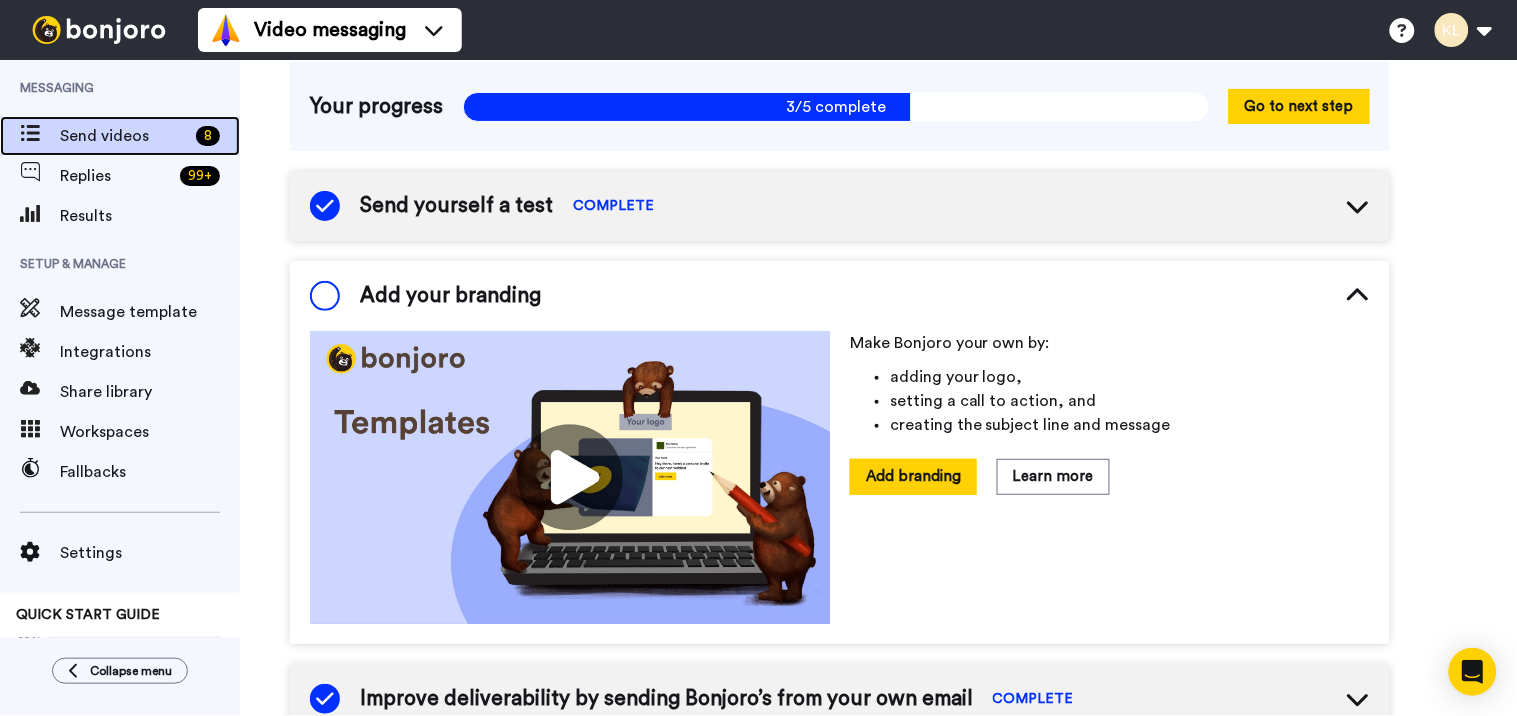 click on "Send videos" at bounding box center [124, 136] 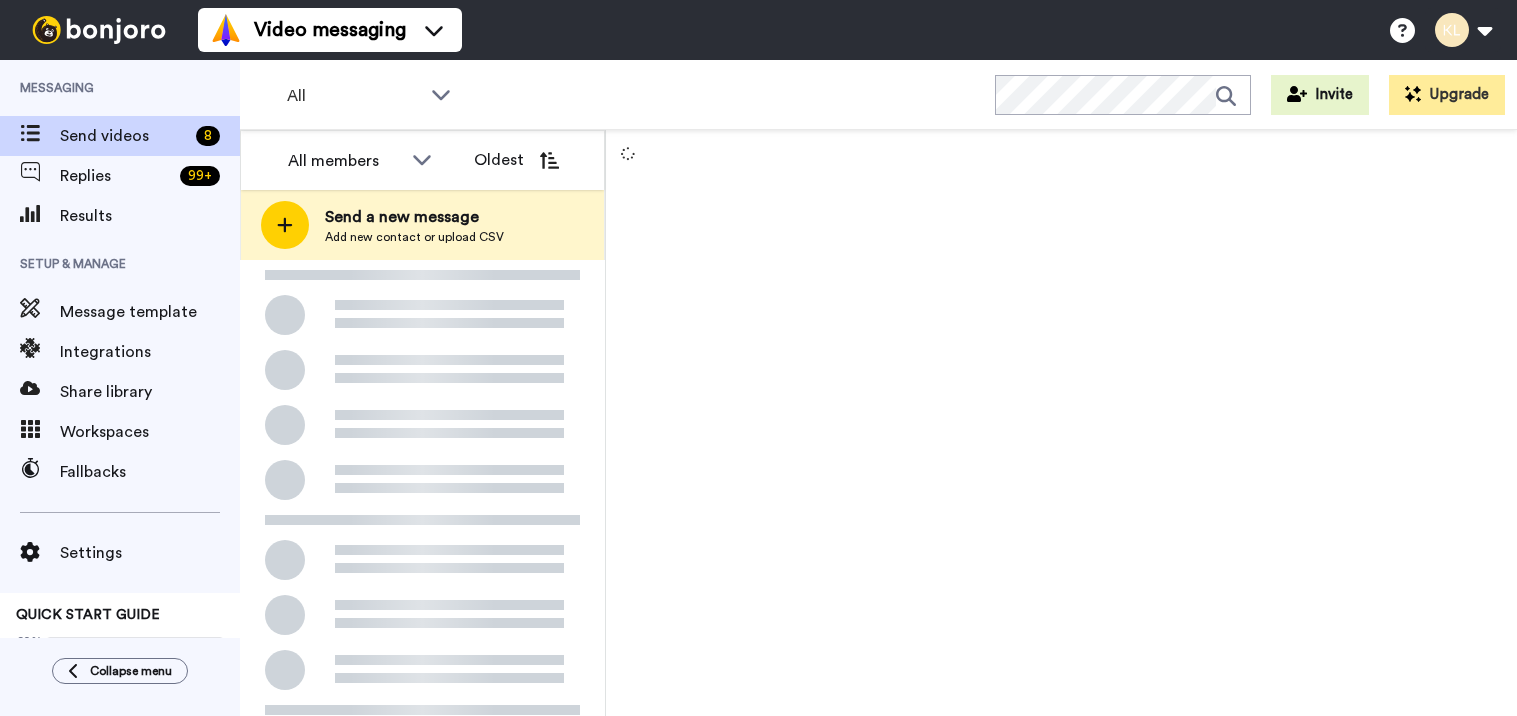 scroll, scrollTop: 0, scrollLeft: 0, axis: both 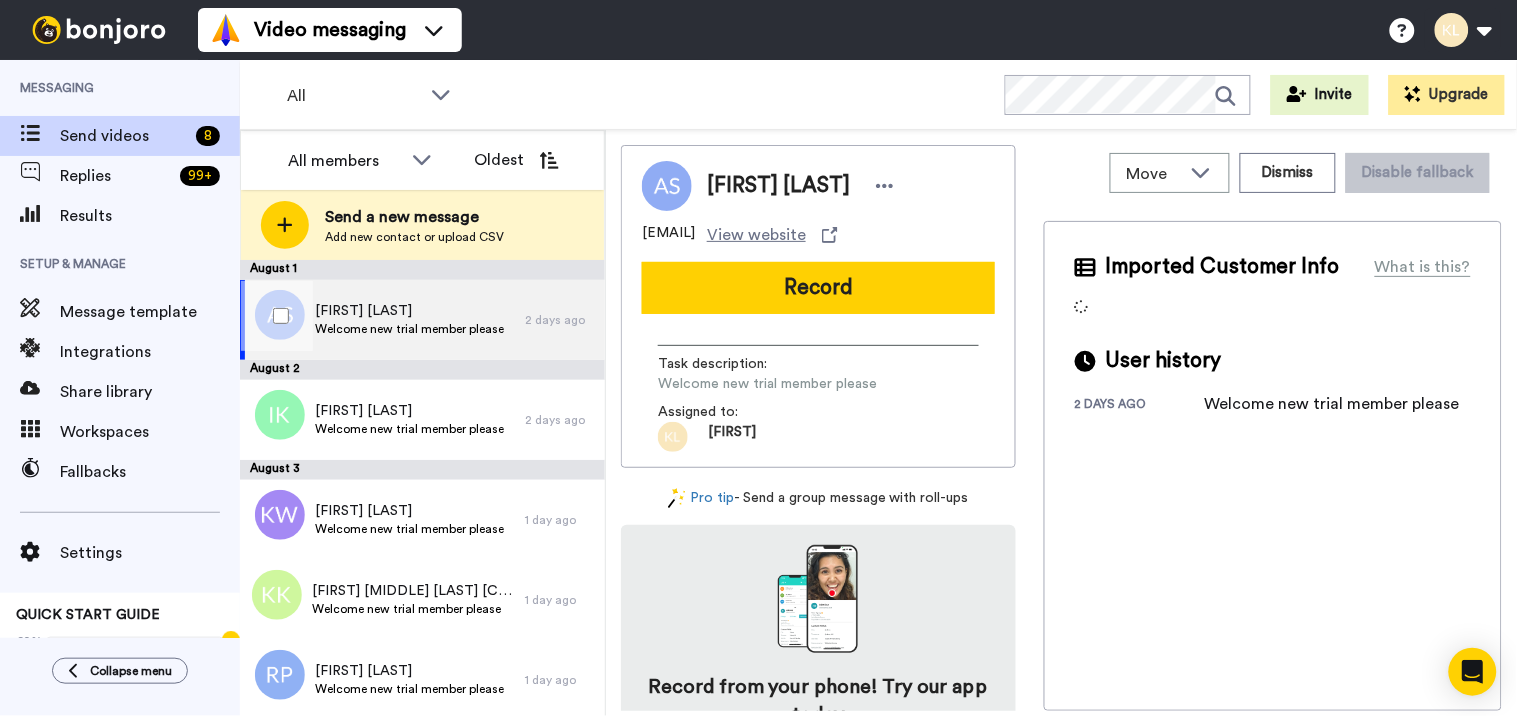 click on "Welcome new trial member please" at bounding box center (409, 329) 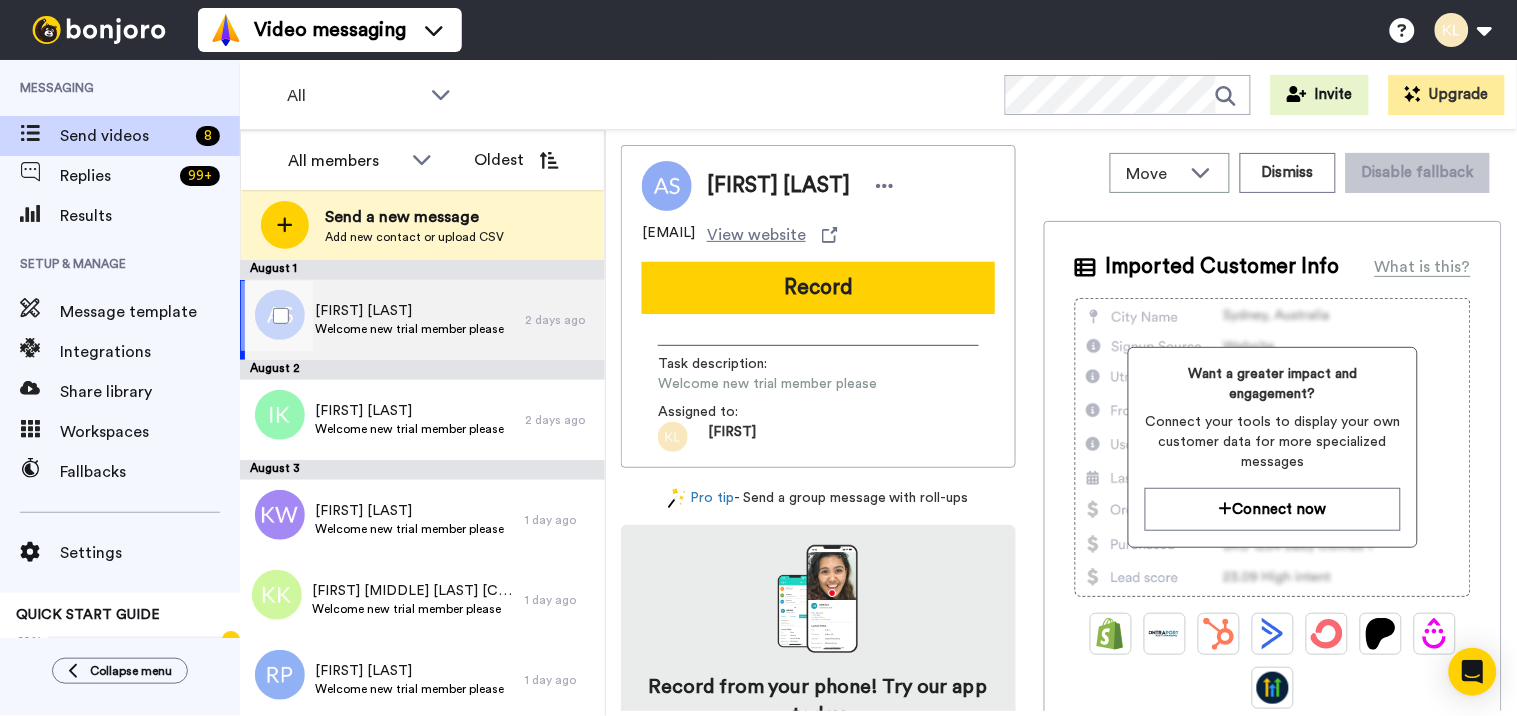 click on "Welcome new trial member please" at bounding box center (409, 329) 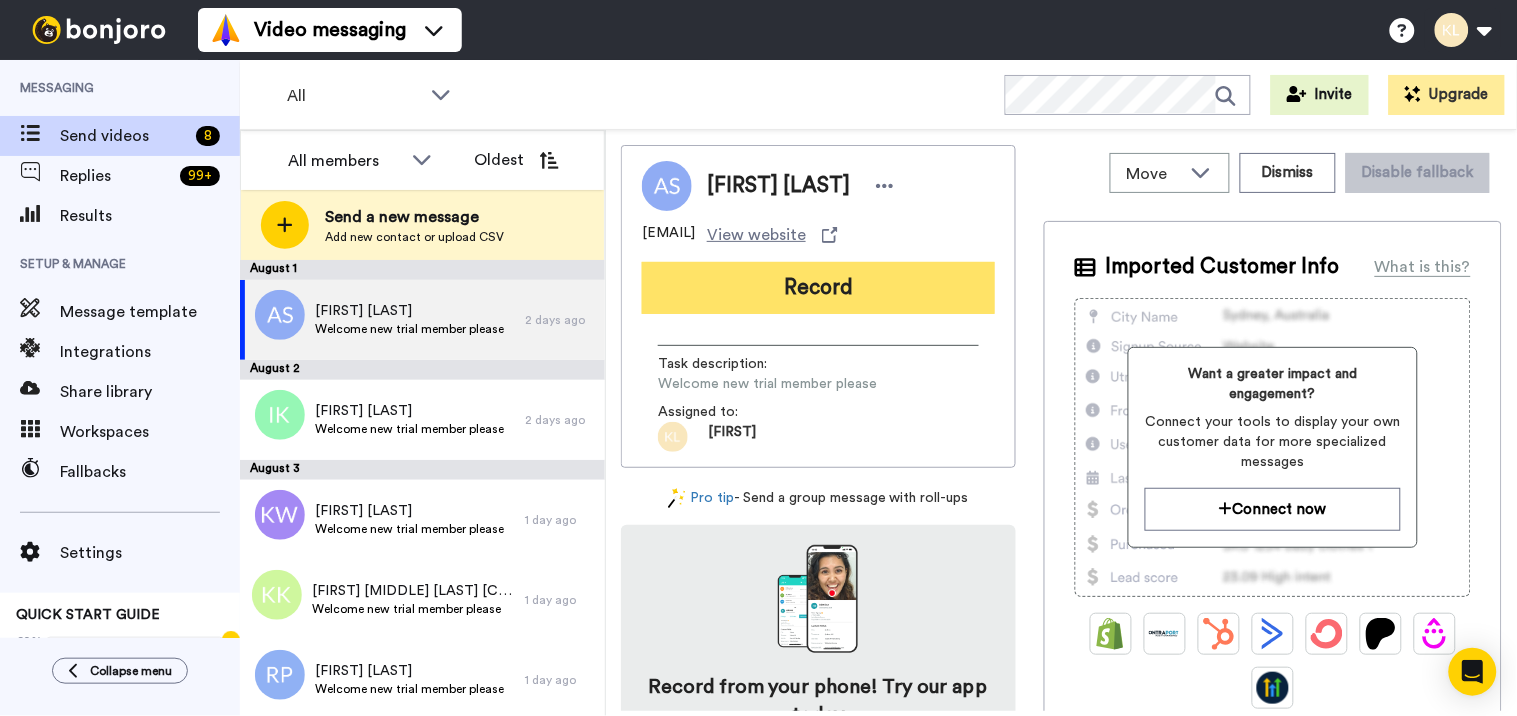 click on "Record" at bounding box center [818, 288] 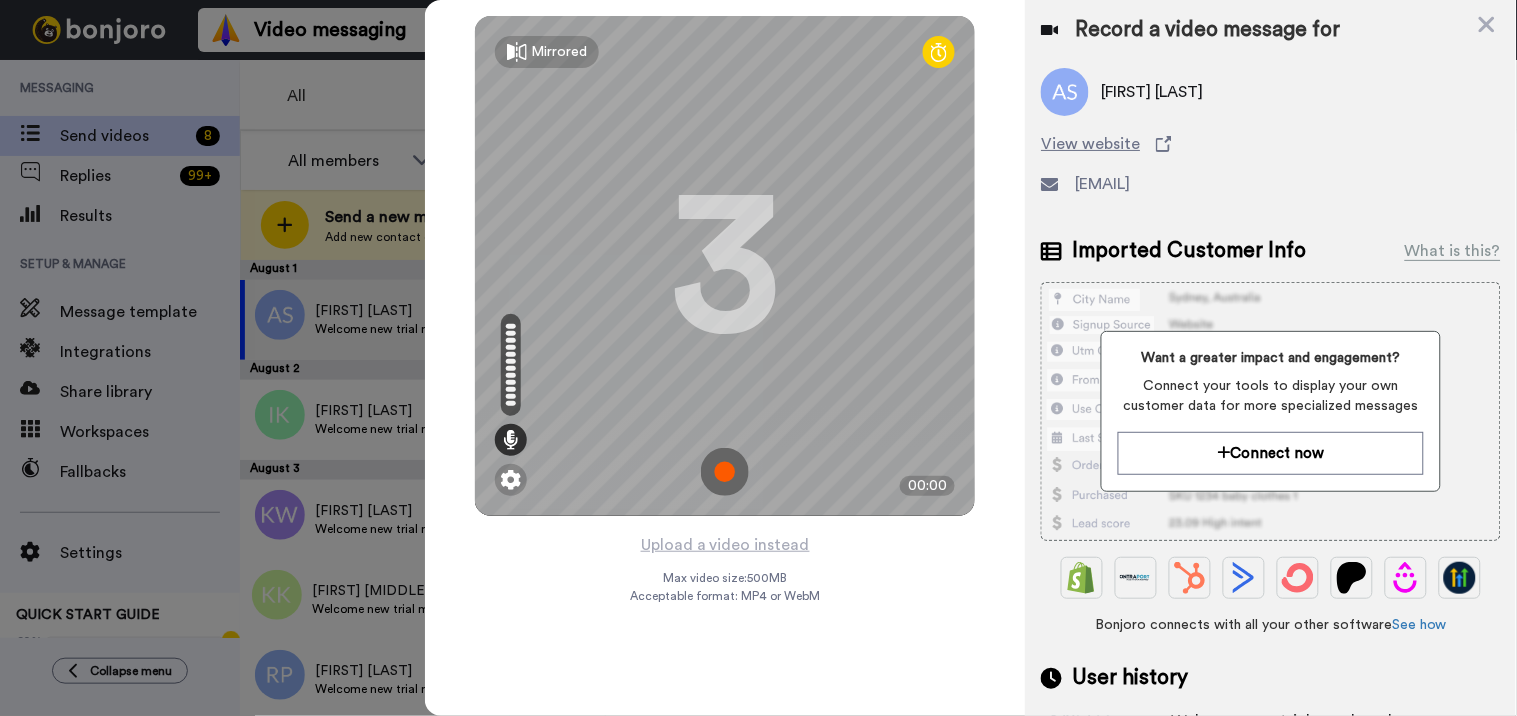 click at bounding box center [725, 472] 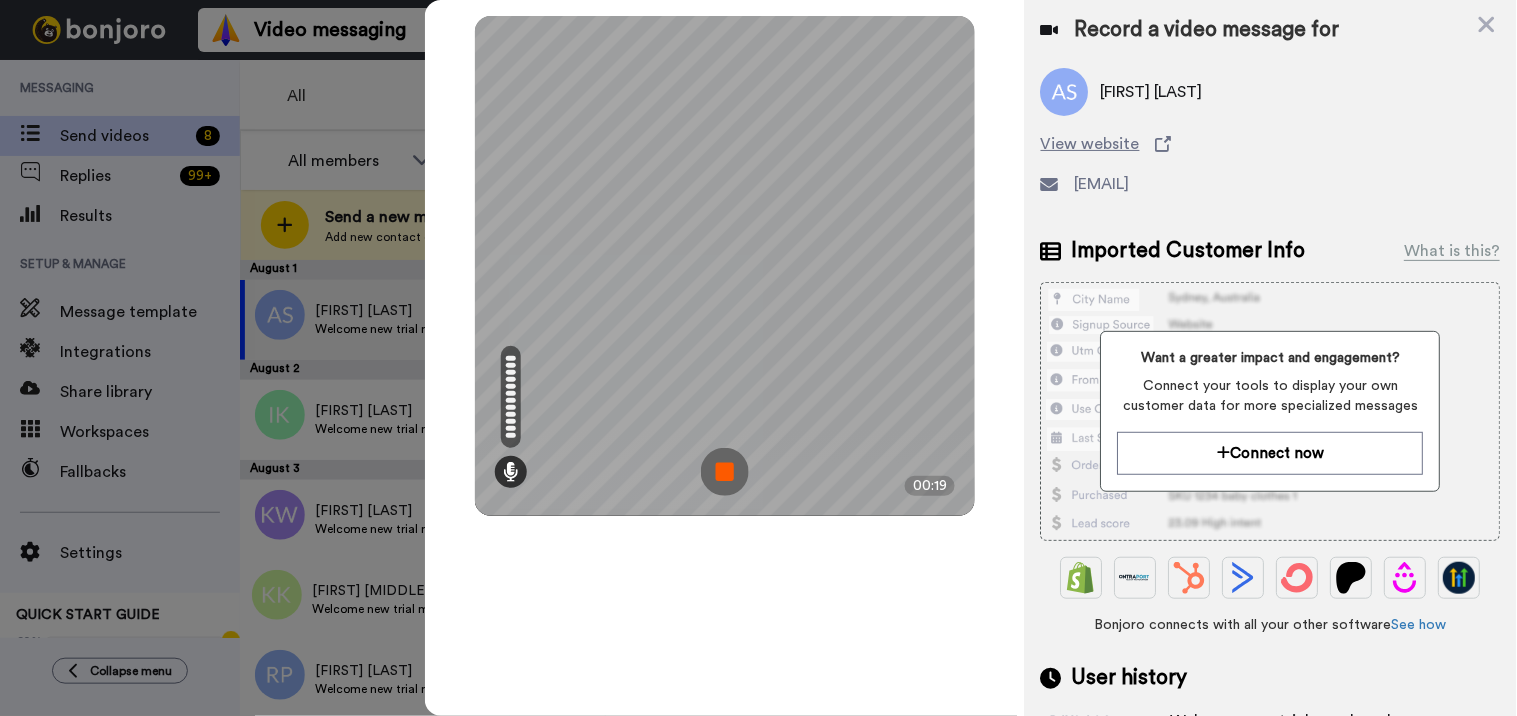 click at bounding box center [725, 472] 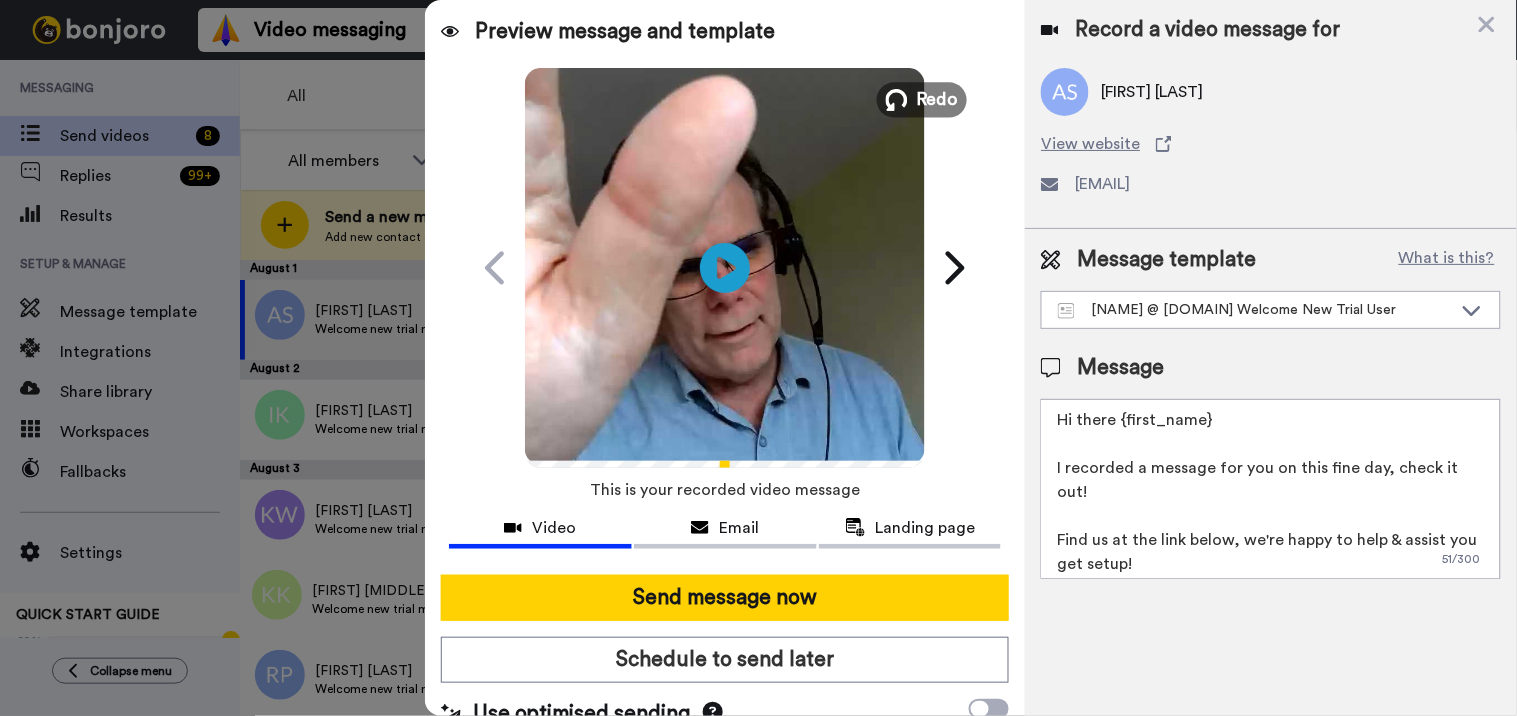 click on "Redo" at bounding box center [938, 99] 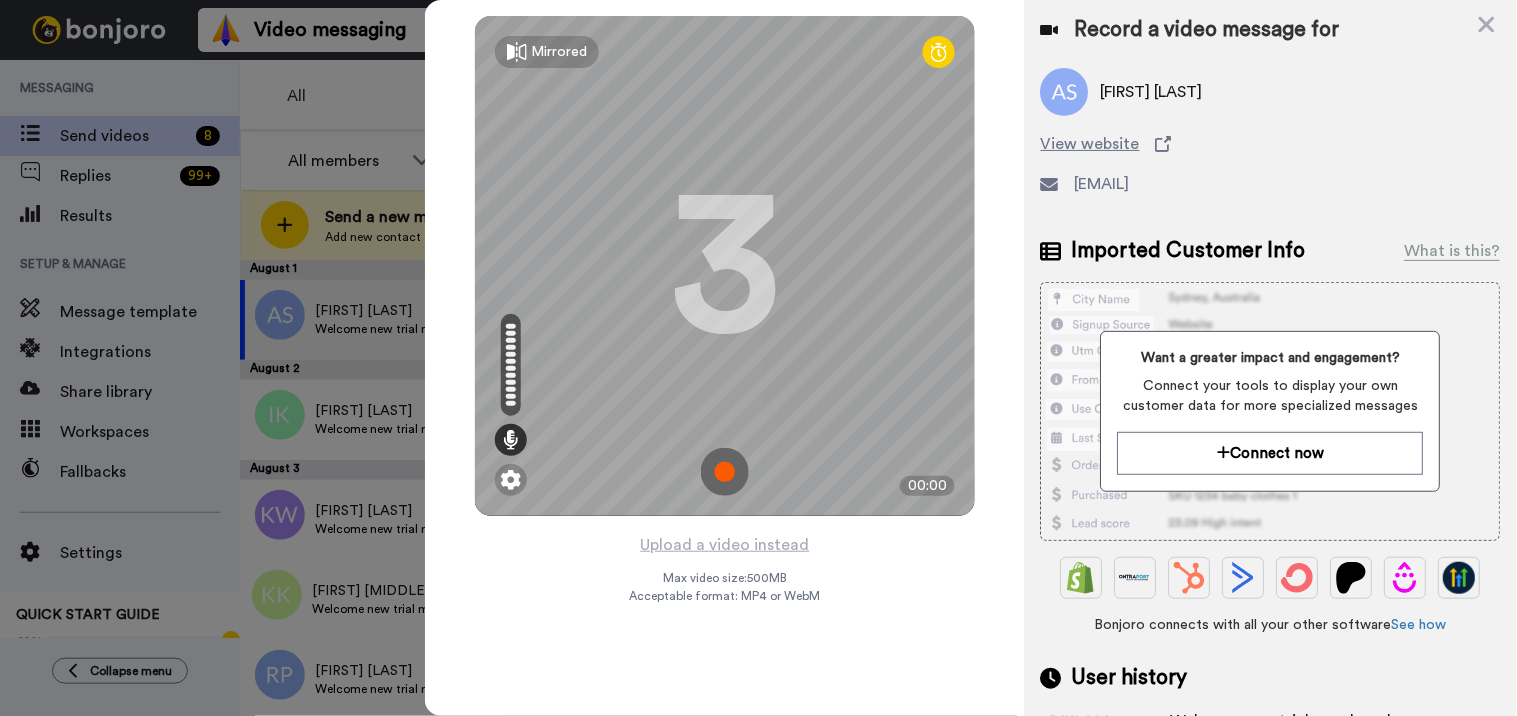 click at bounding box center [725, 472] 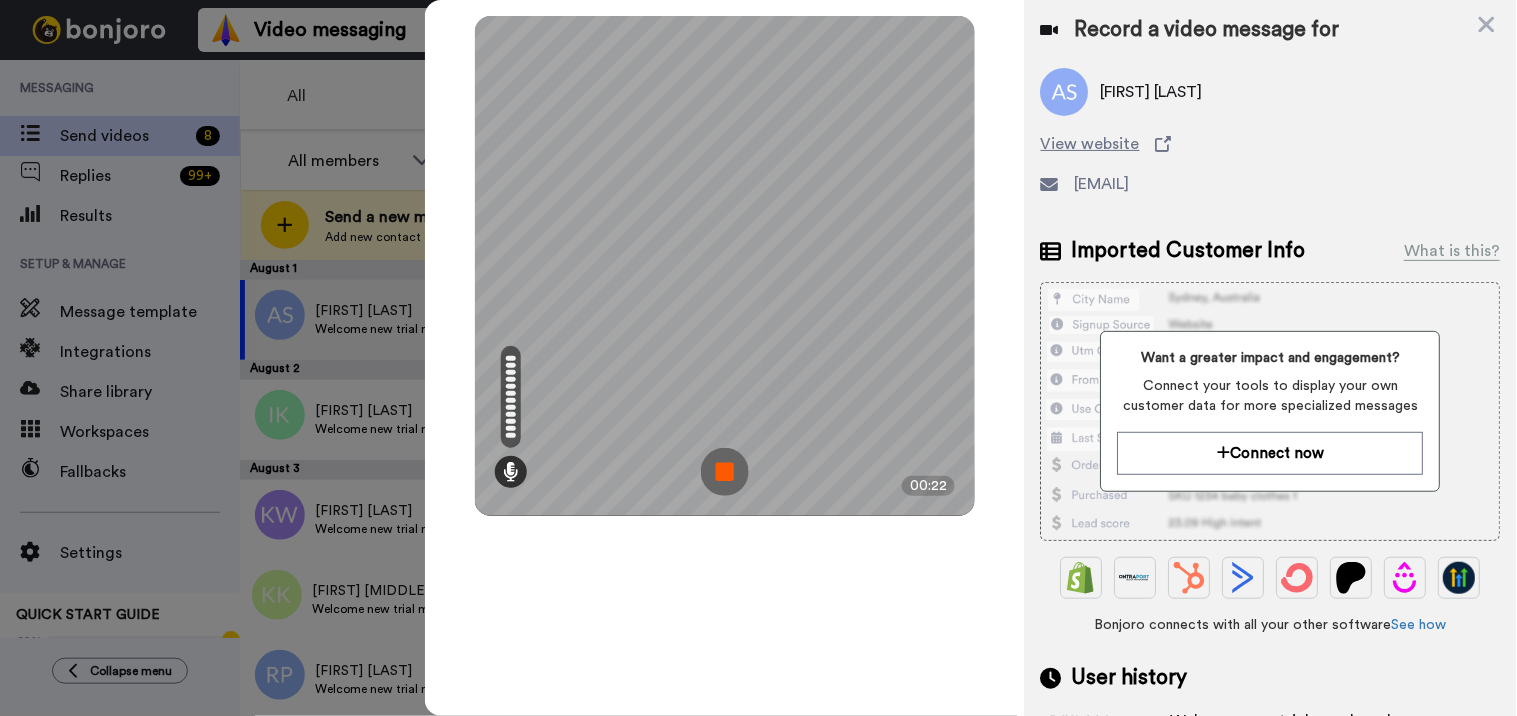 click at bounding box center [725, 472] 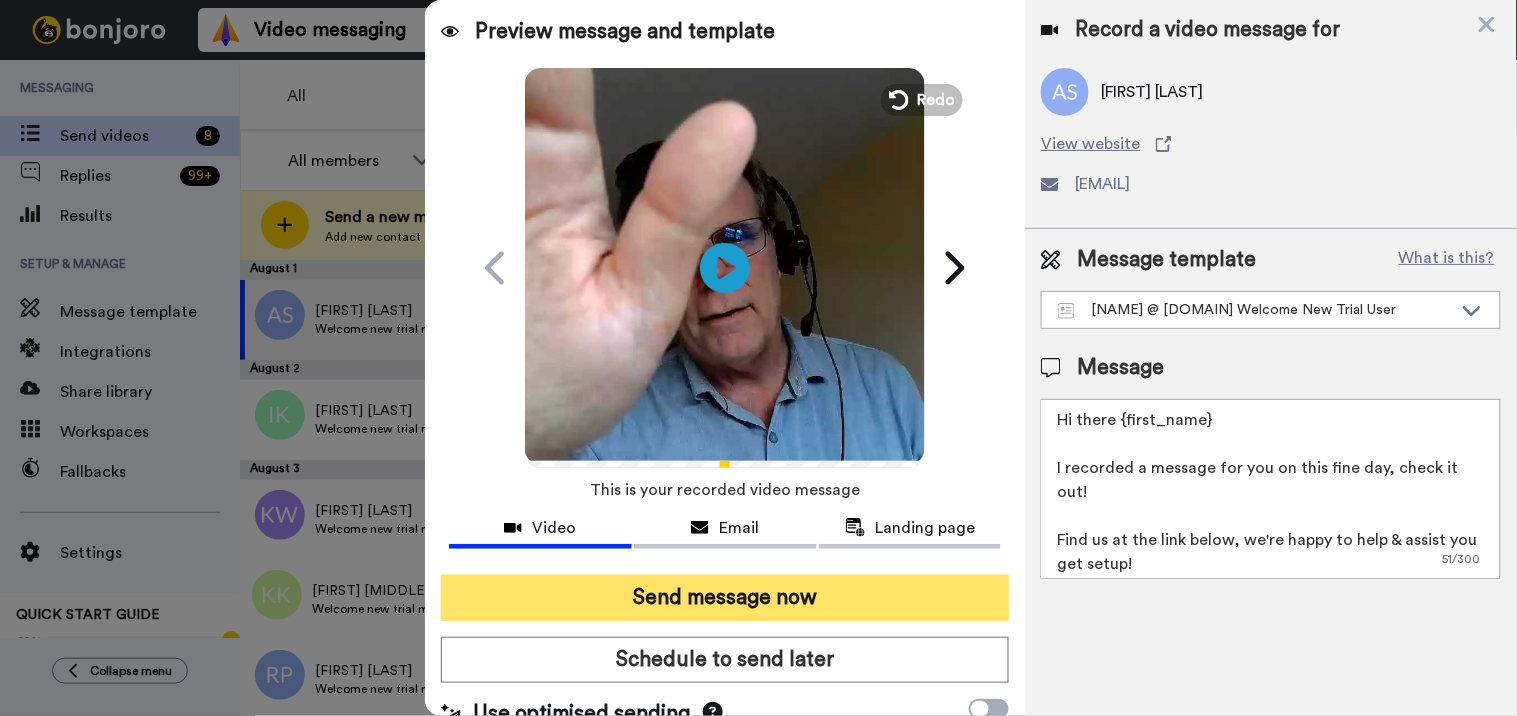 click on "Send message now" at bounding box center (725, 598) 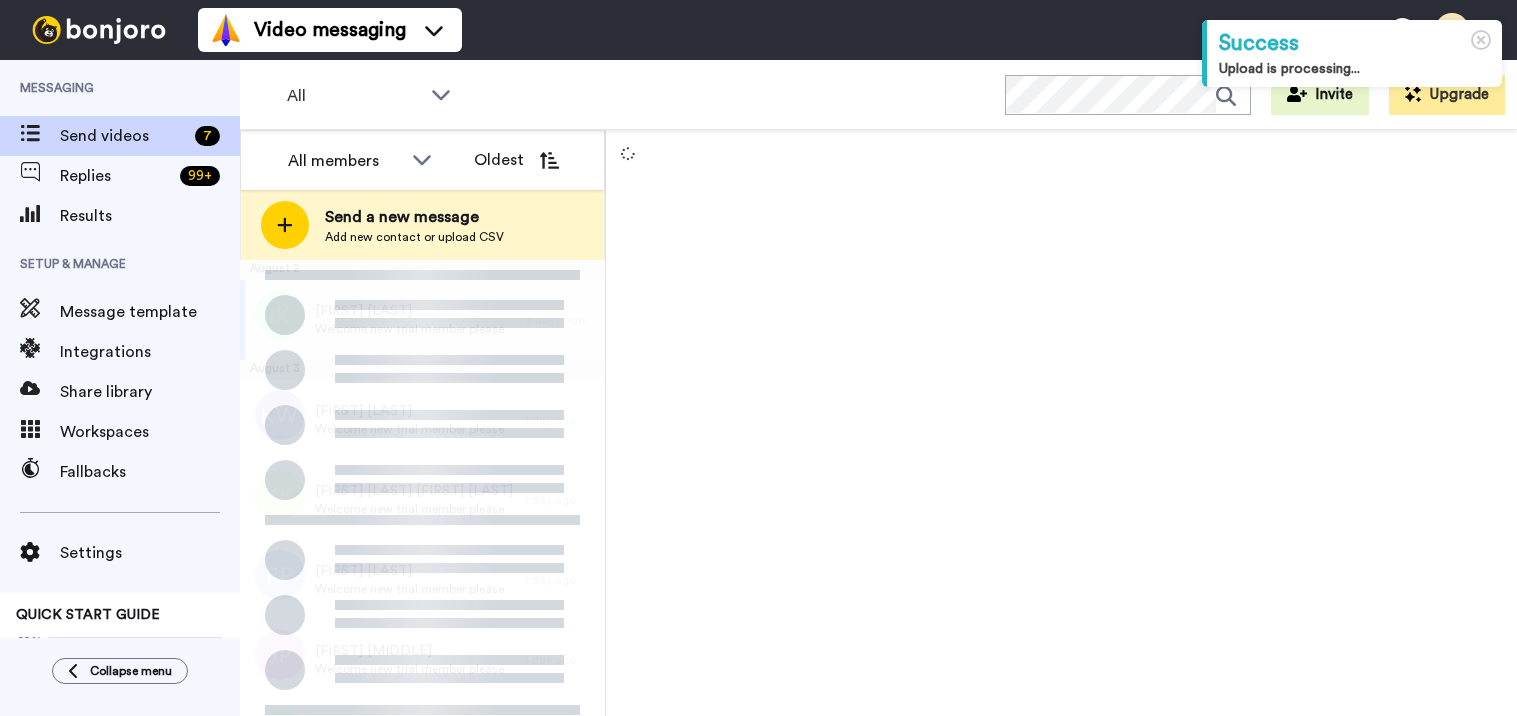 scroll, scrollTop: 0, scrollLeft: 0, axis: both 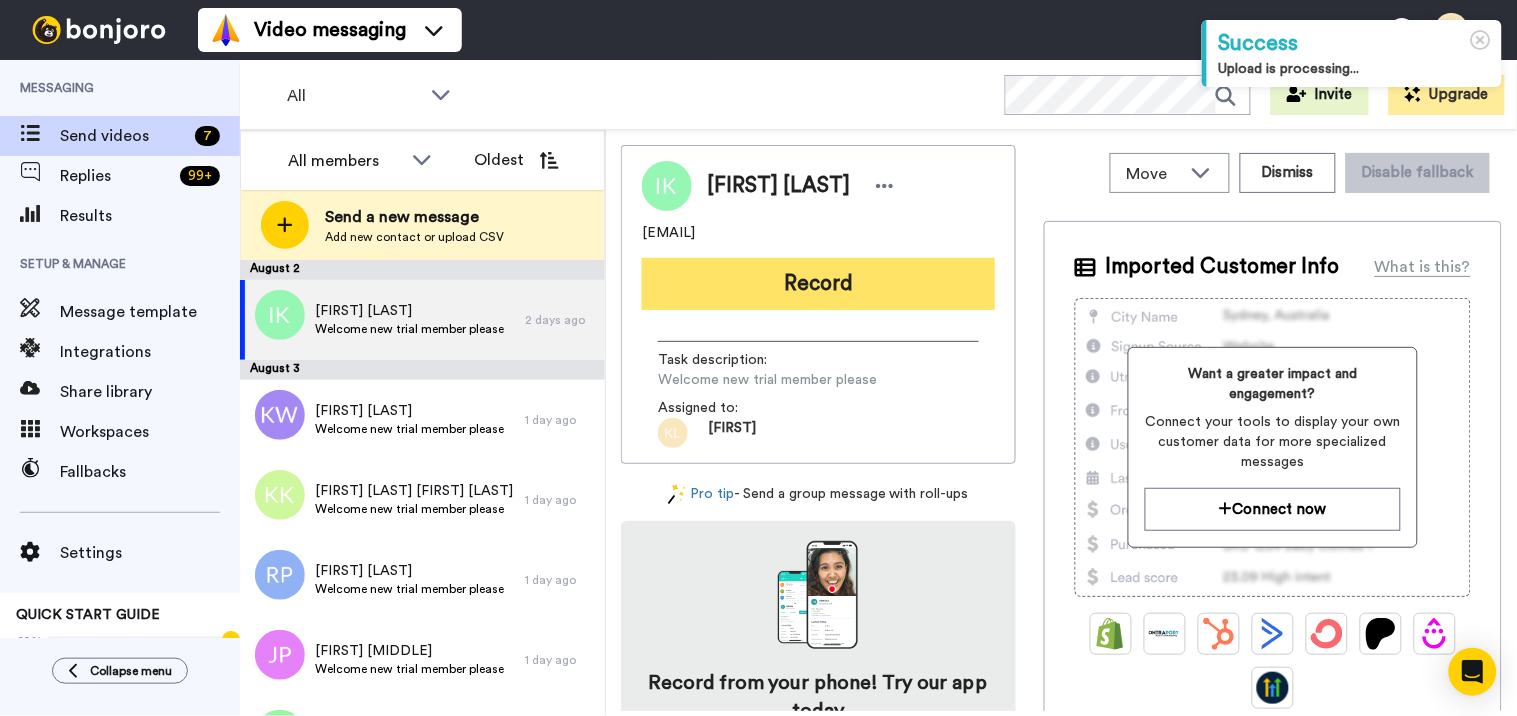 click on "Record" at bounding box center [818, 284] 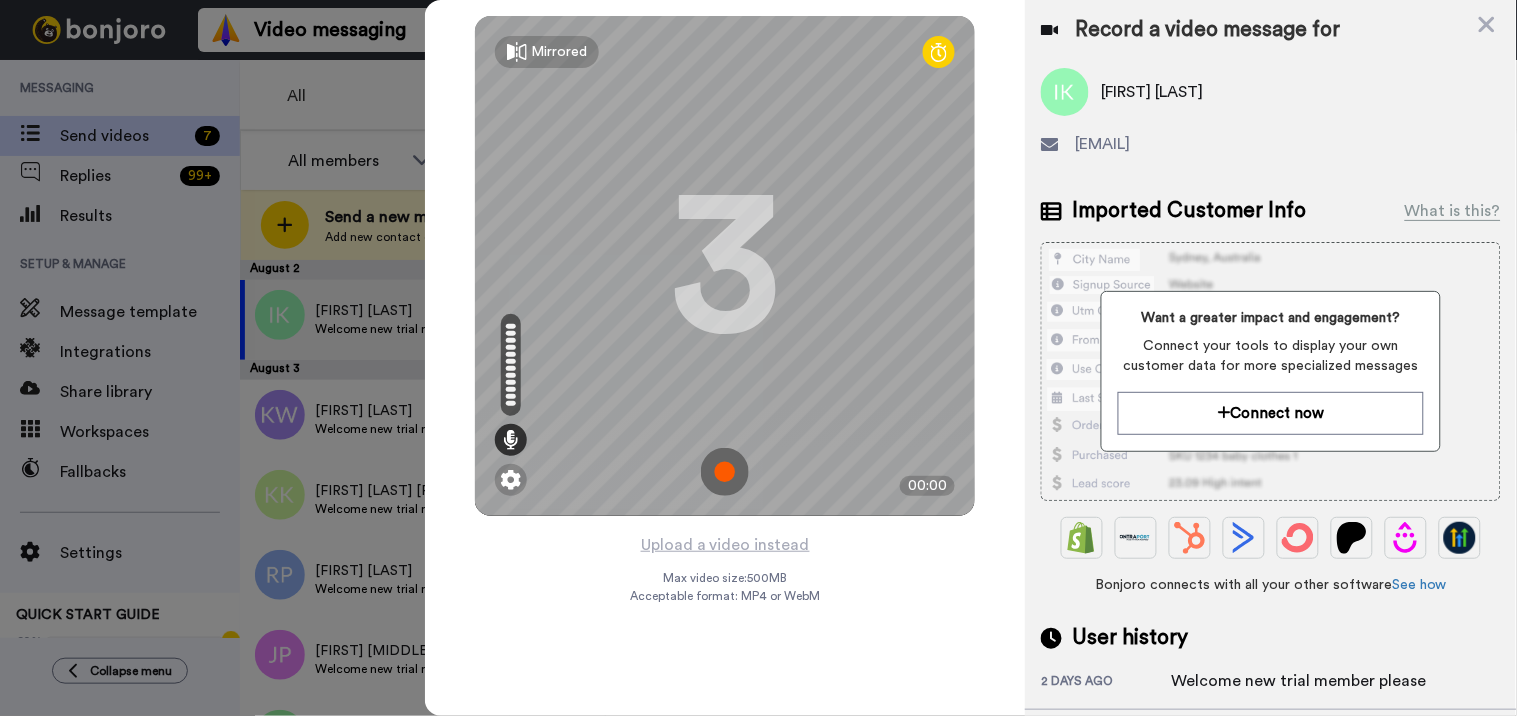 click at bounding box center (725, 472) 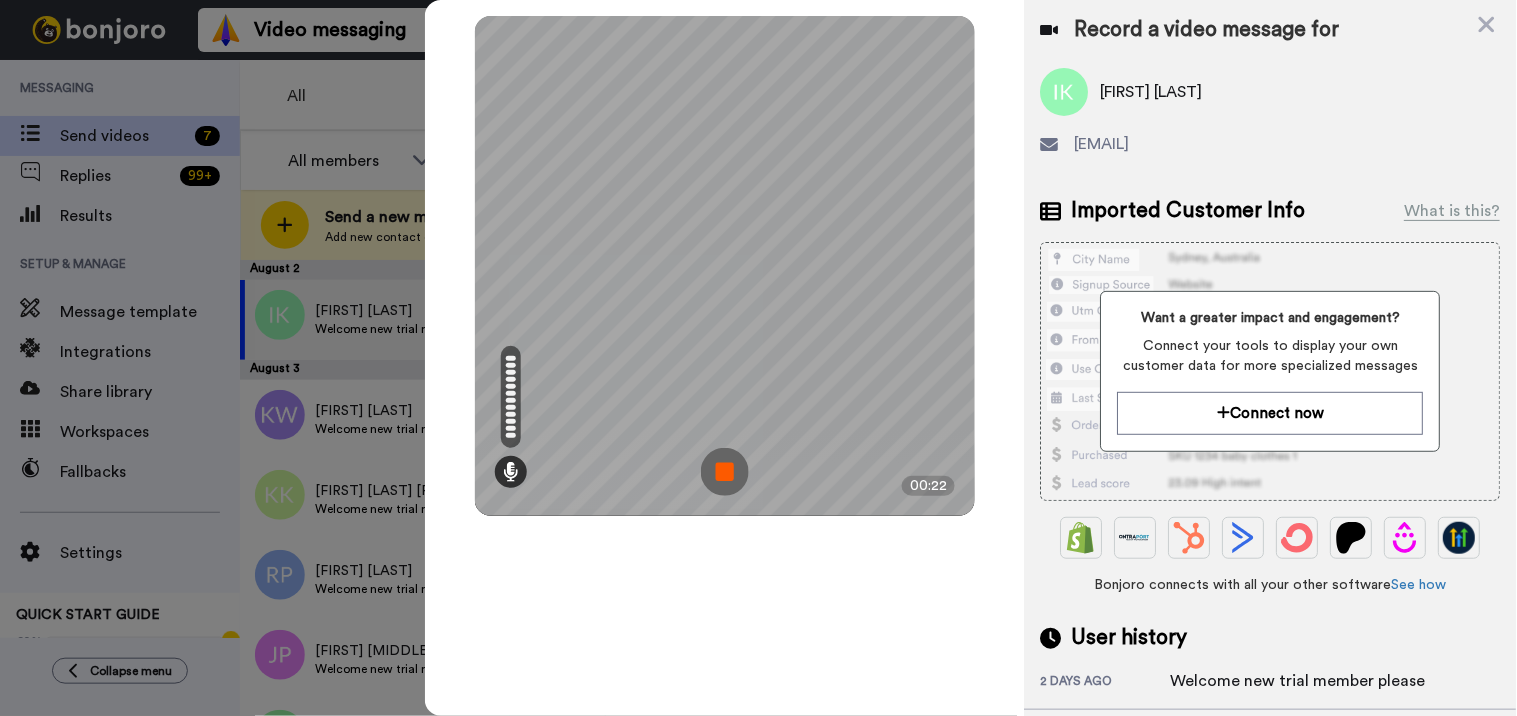 click at bounding box center [725, 472] 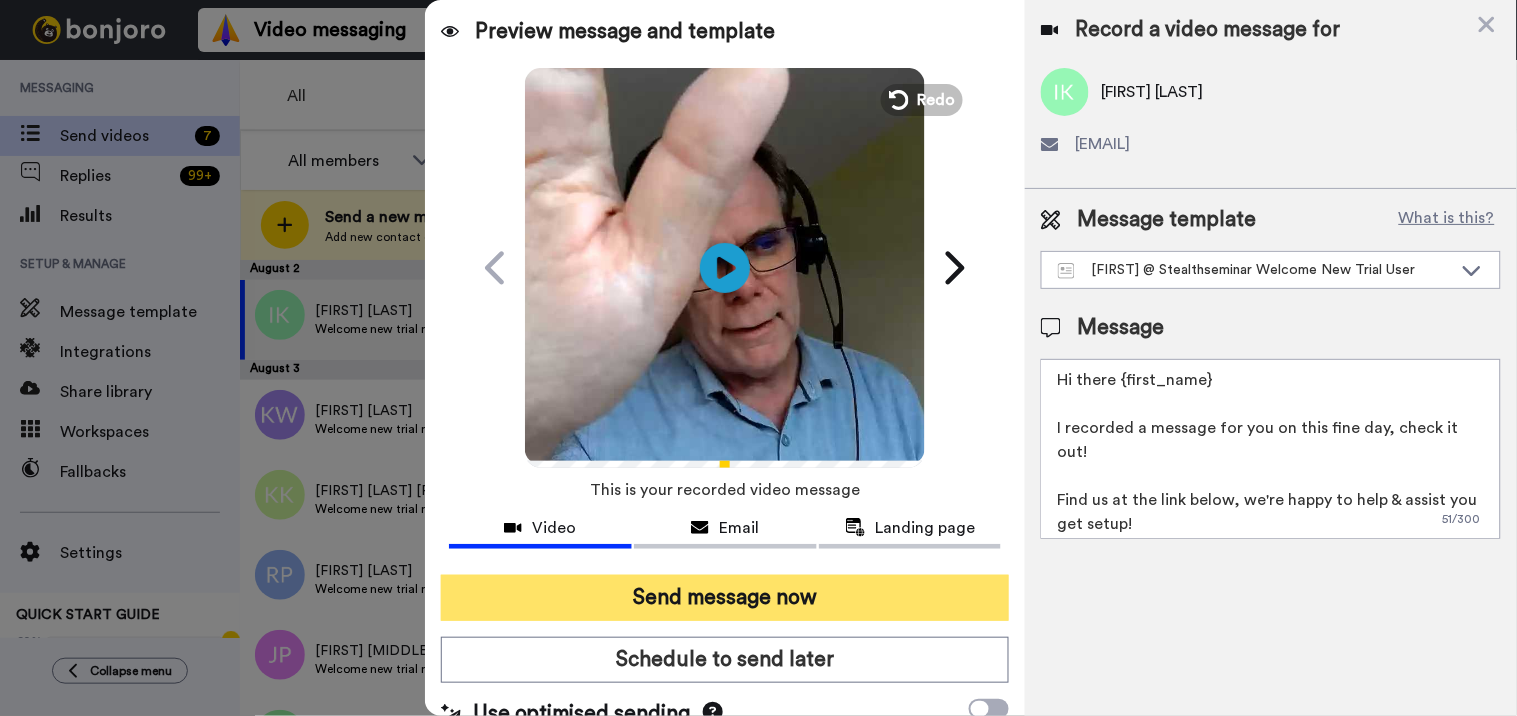 click on "Send message now" at bounding box center (725, 598) 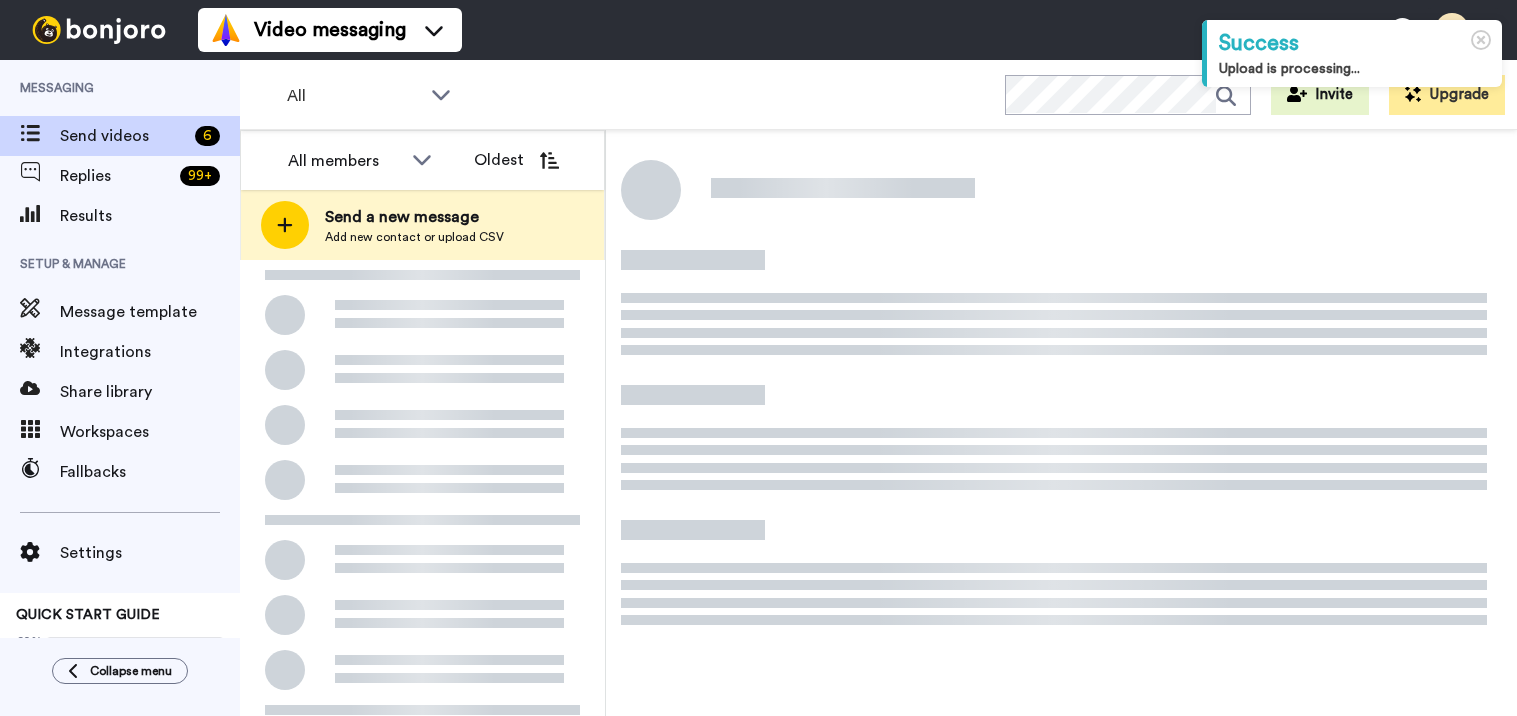 scroll, scrollTop: 0, scrollLeft: 0, axis: both 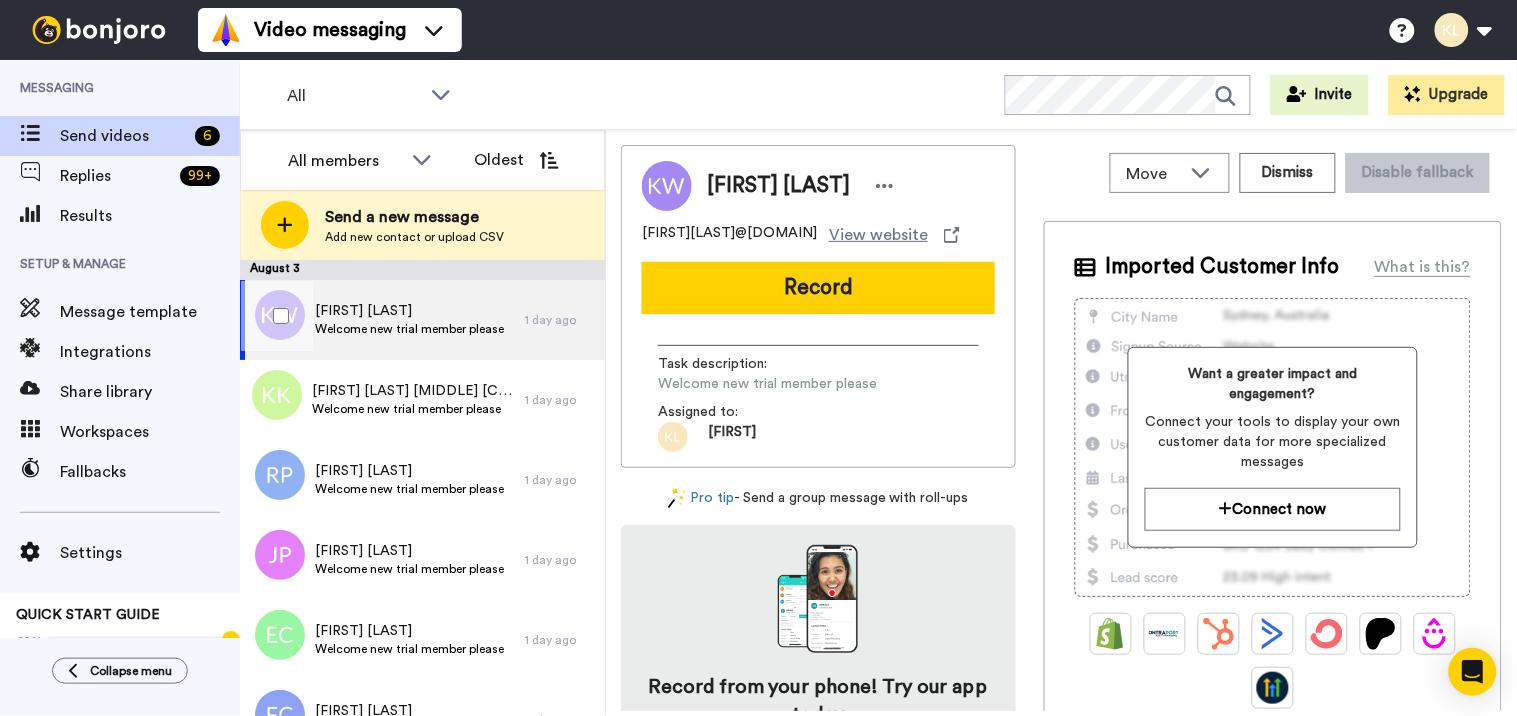 click on "Welcome new trial member please" at bounding box center [409, 329] 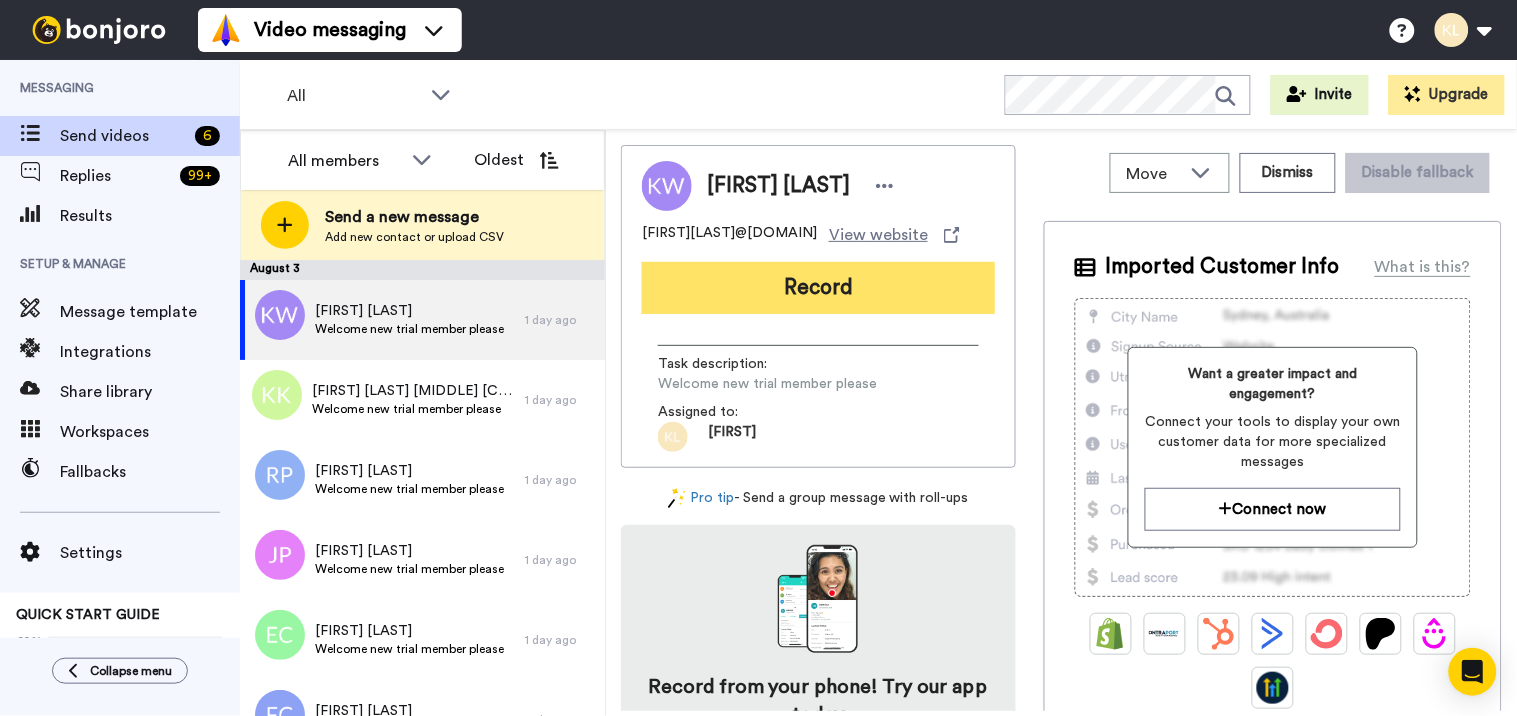 click on "Record" at bounding box center [818, 288] 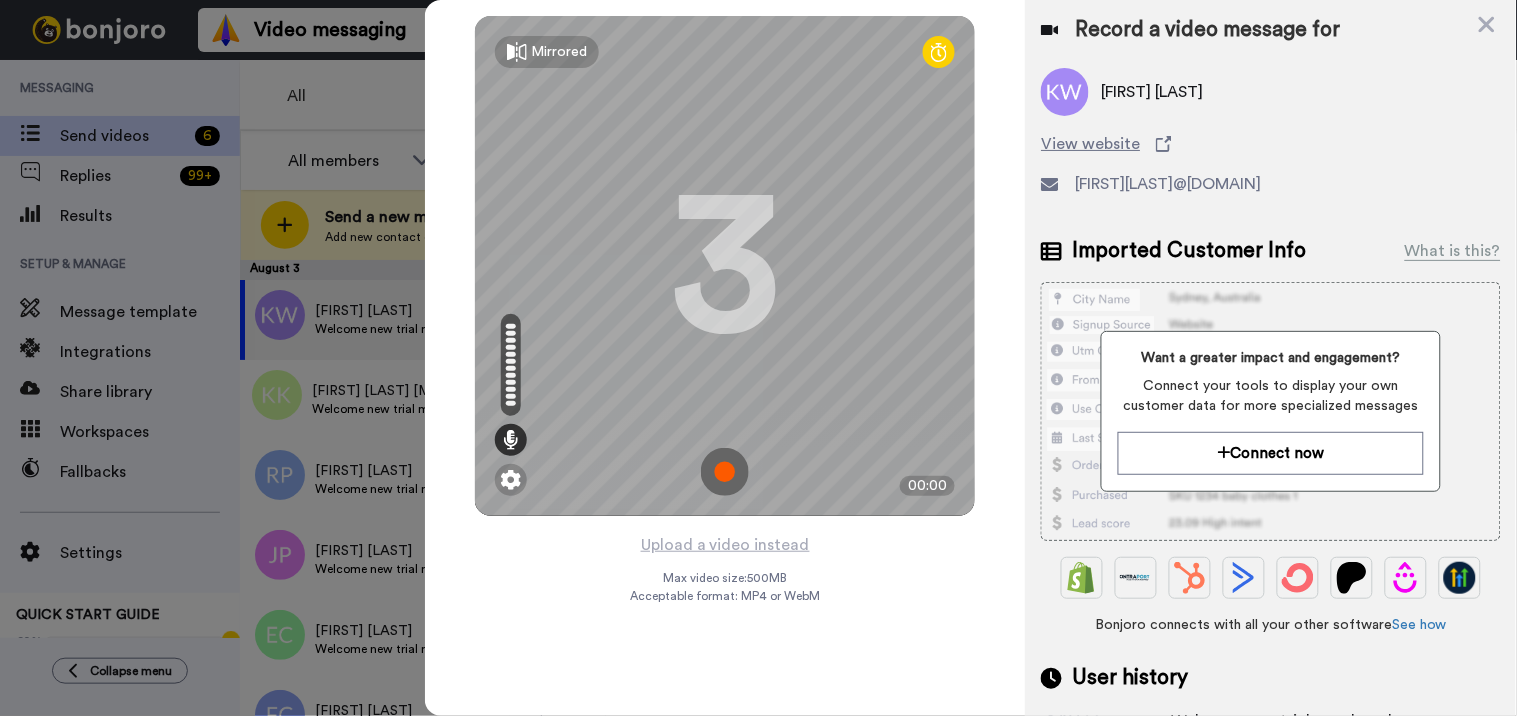 click at bounding box center (725, 472) 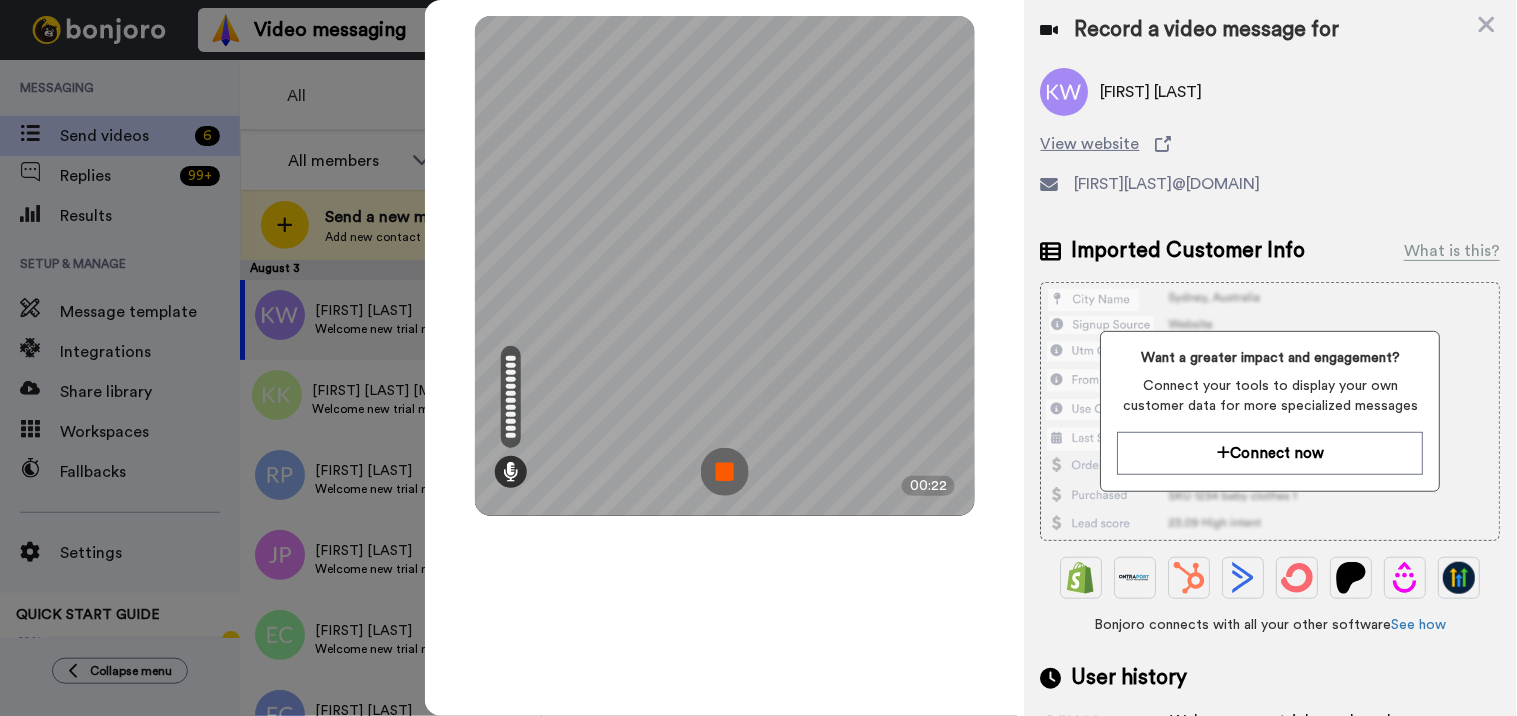 click at bounding box center (725, 472) 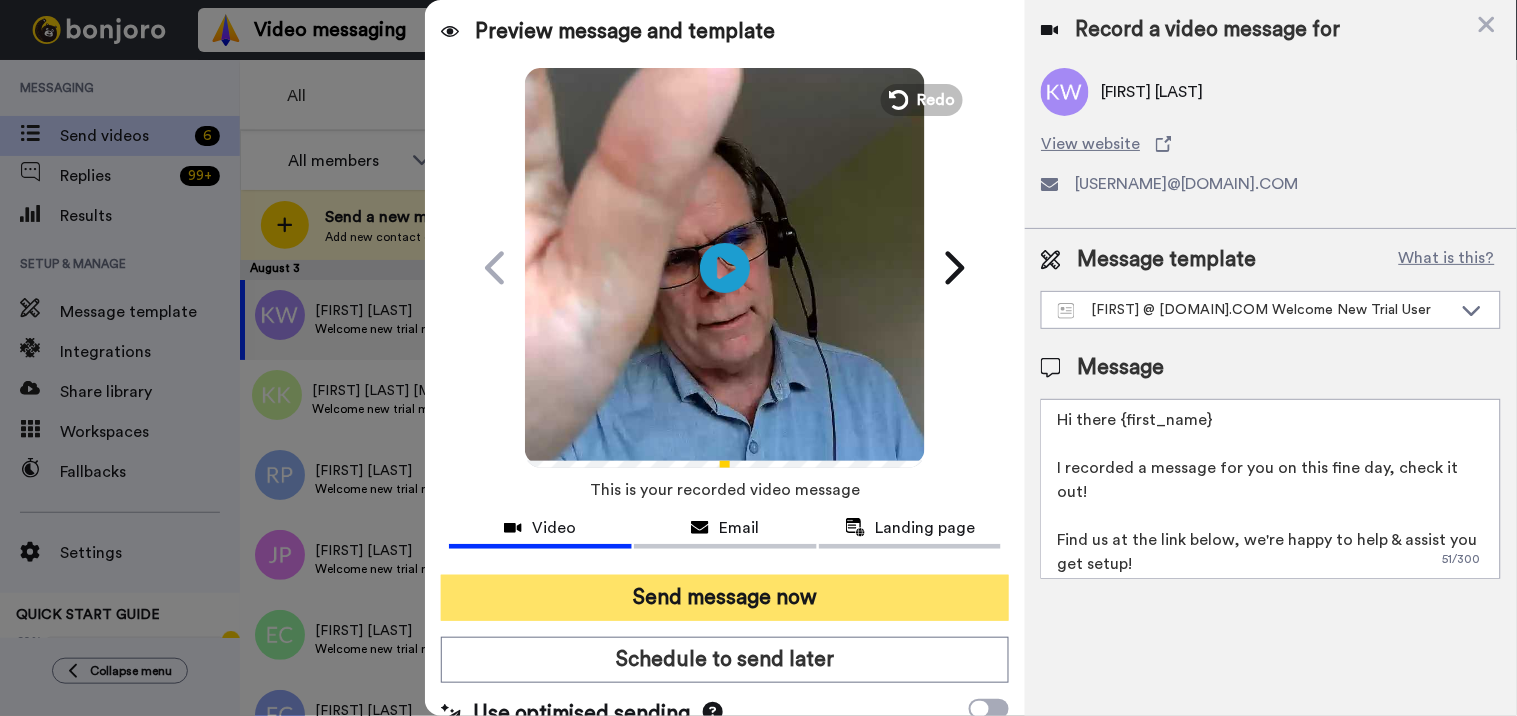 click on "Send message now" 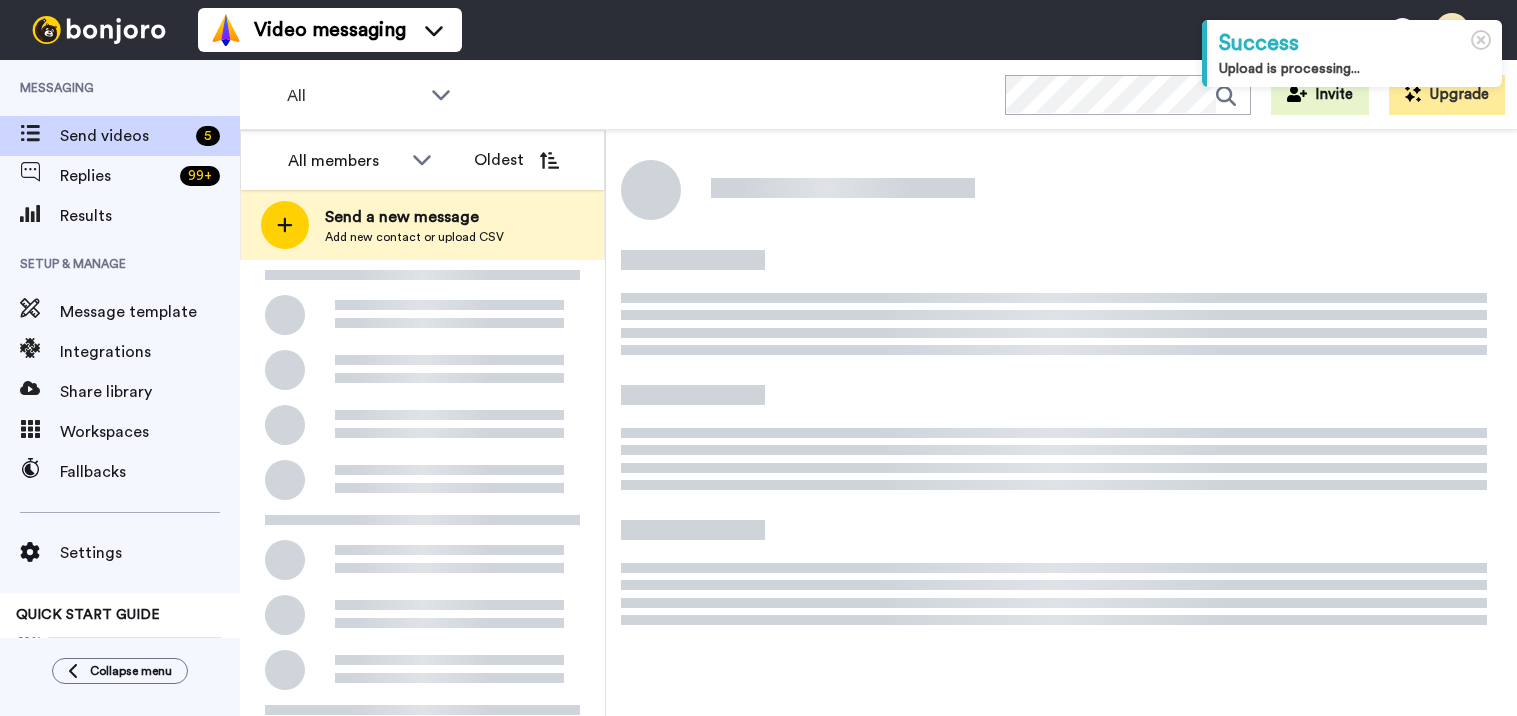 scroll, scrollTop: 0, scrollLeft: 0, axis: both 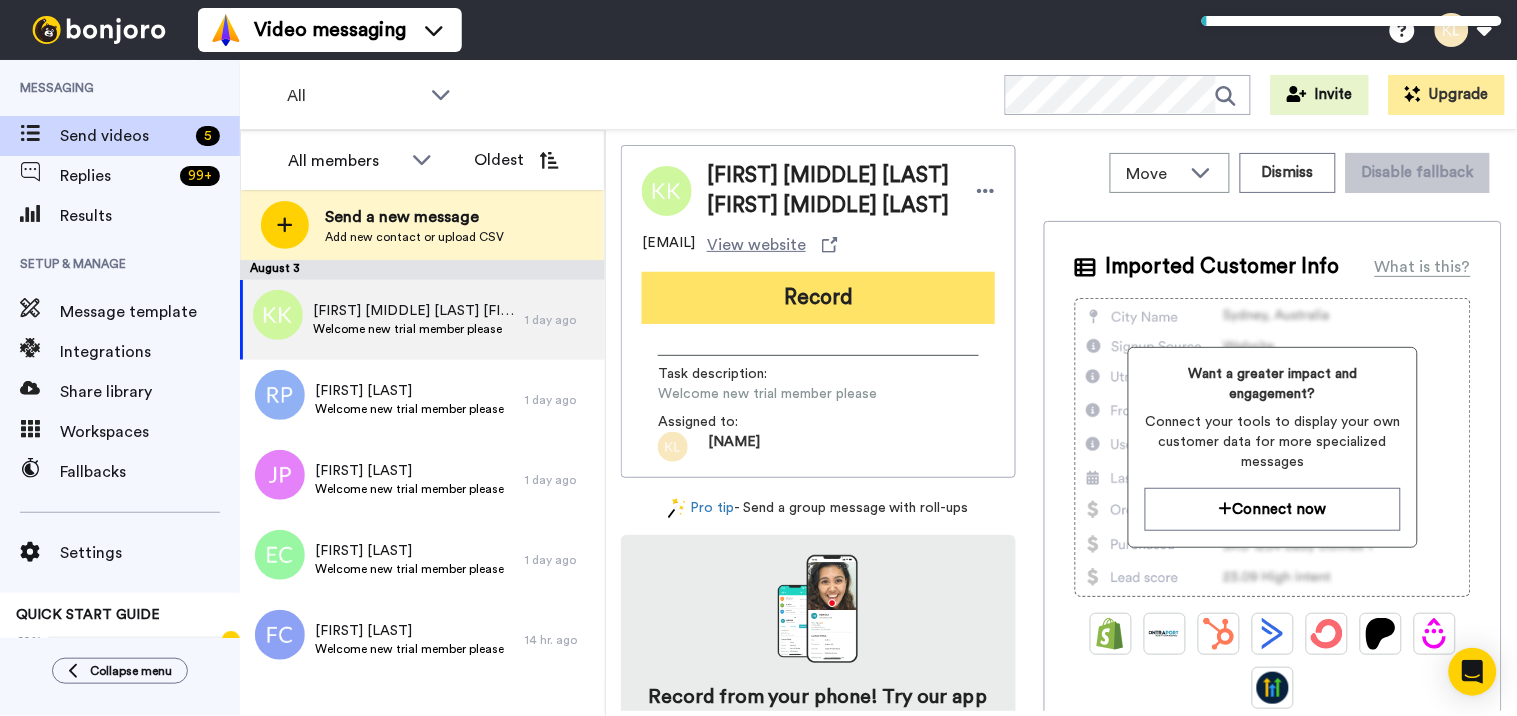 click on "Record" at bounding box center (818, 298) 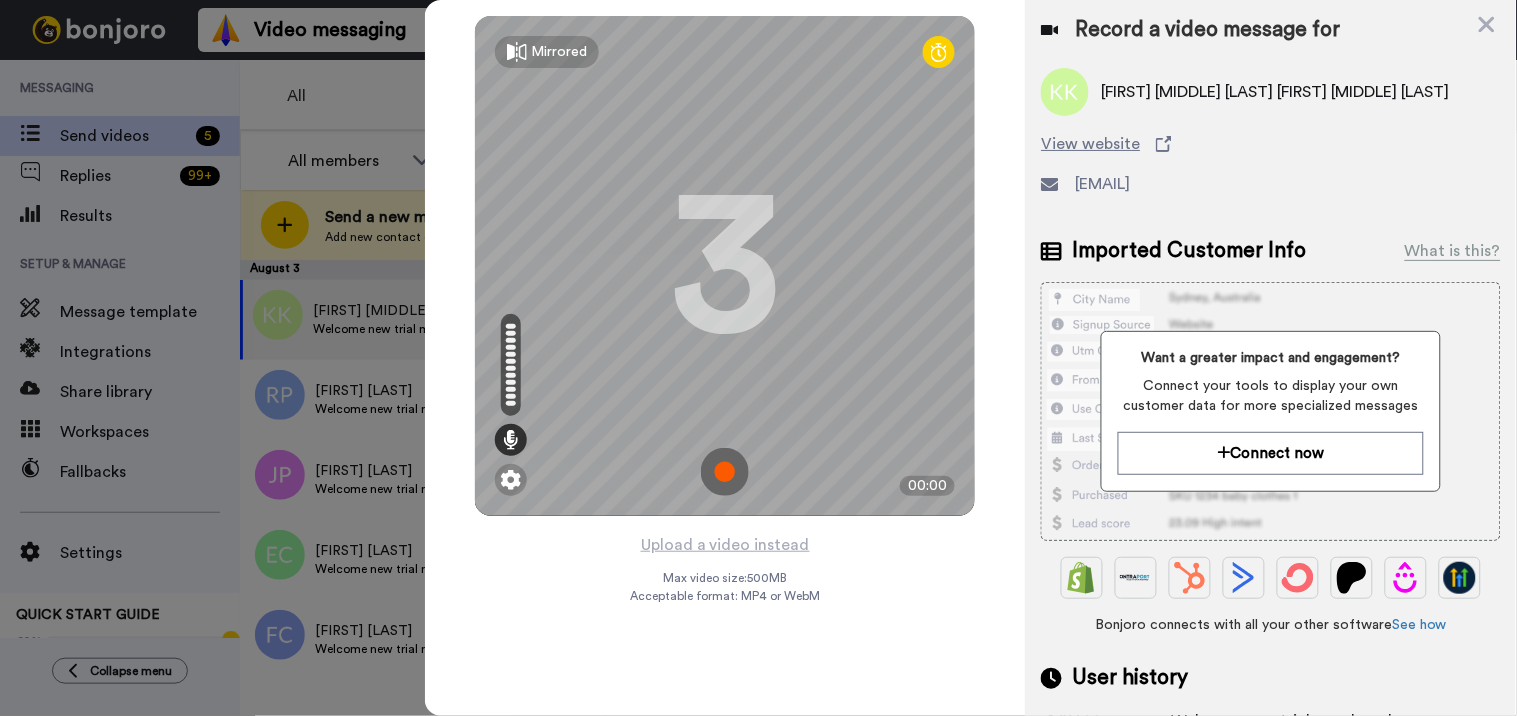 click at bounding box center [725, 472] 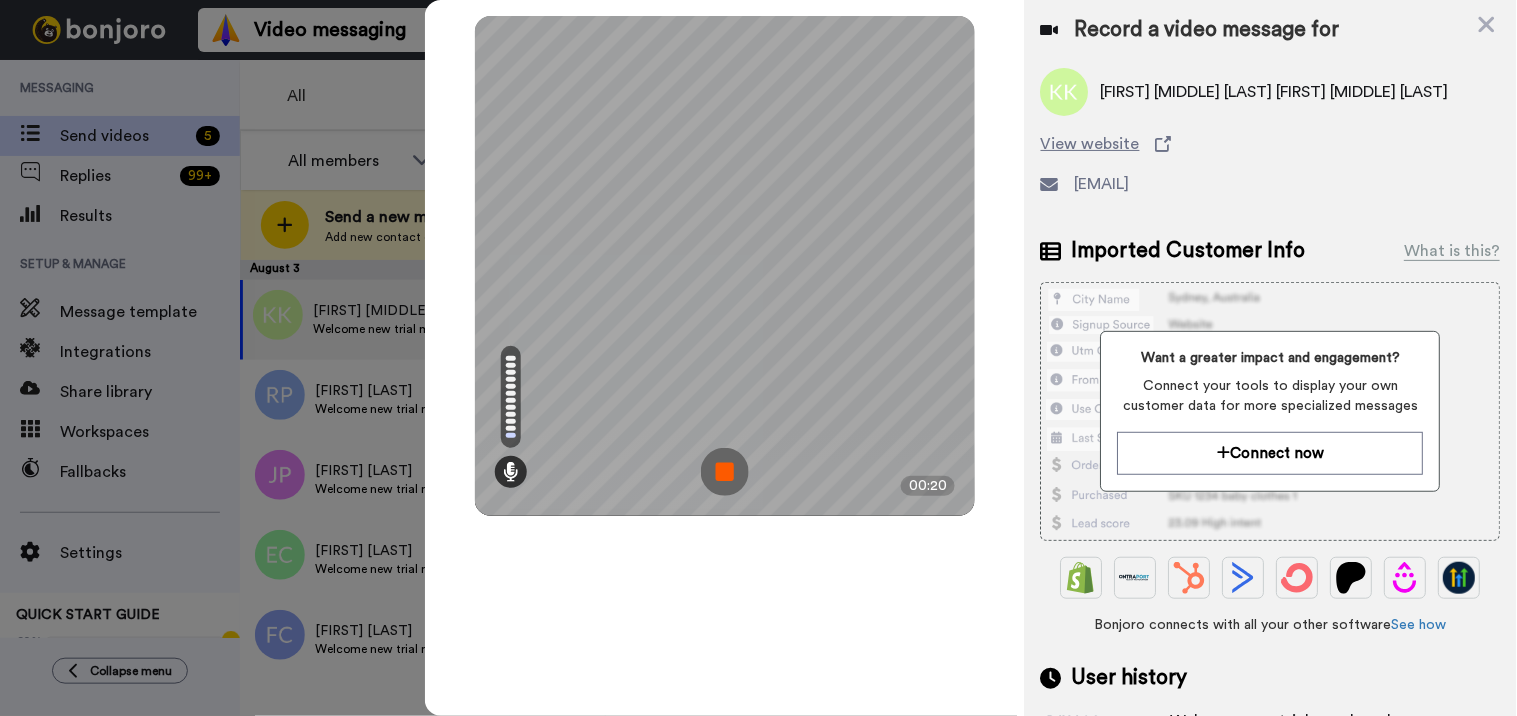 click at bounding box center [725, 472] 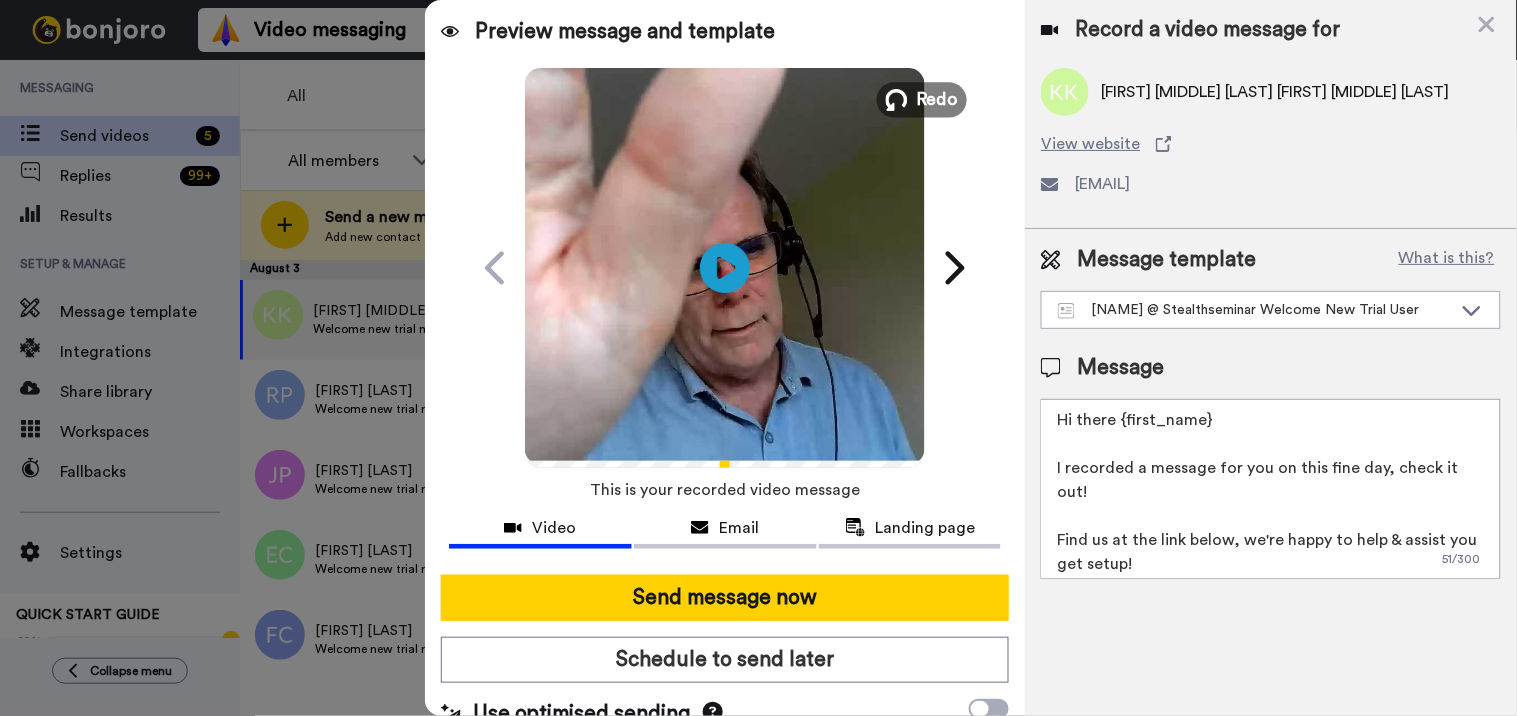 click on "Redo" at bounding box center (938, 99) 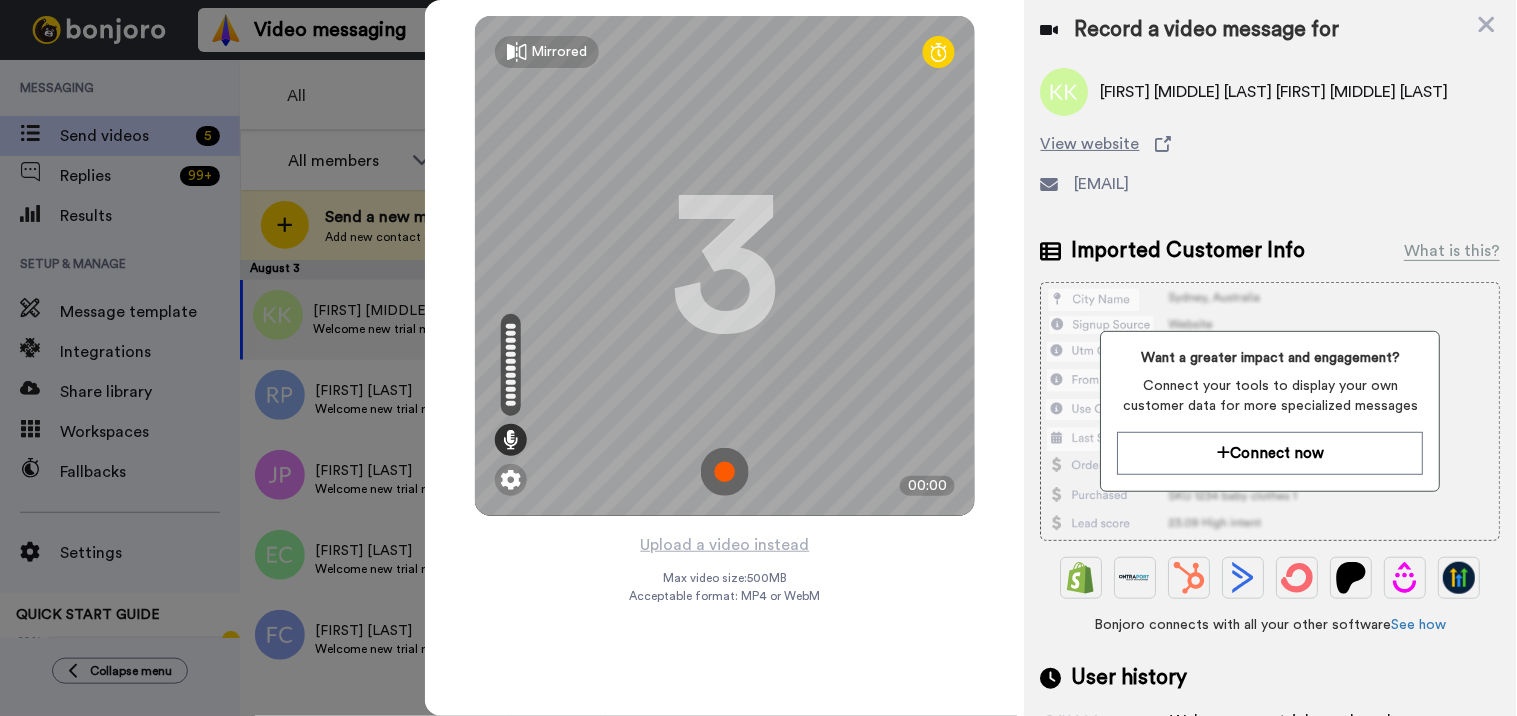 click at bounding box center [725, 472] 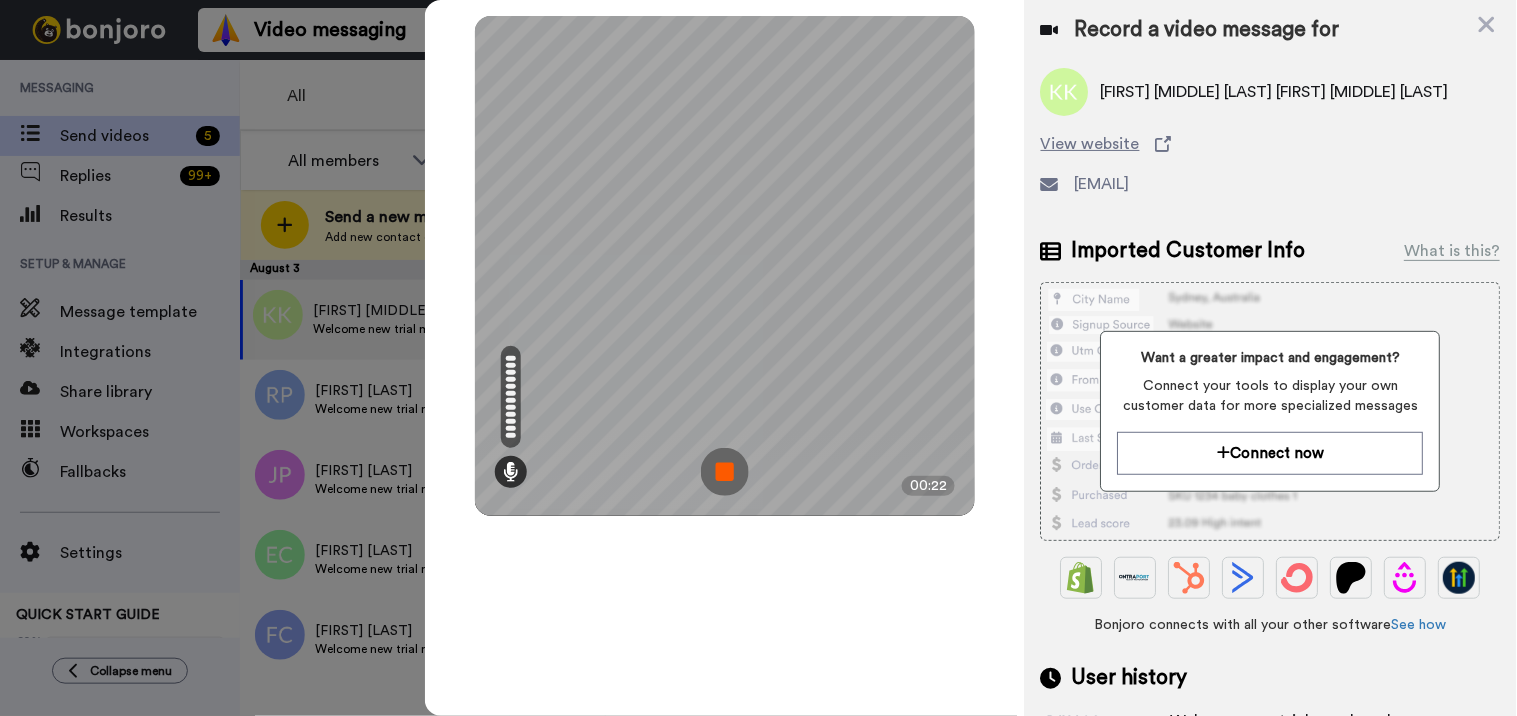 click at bounding box center (725, 472) 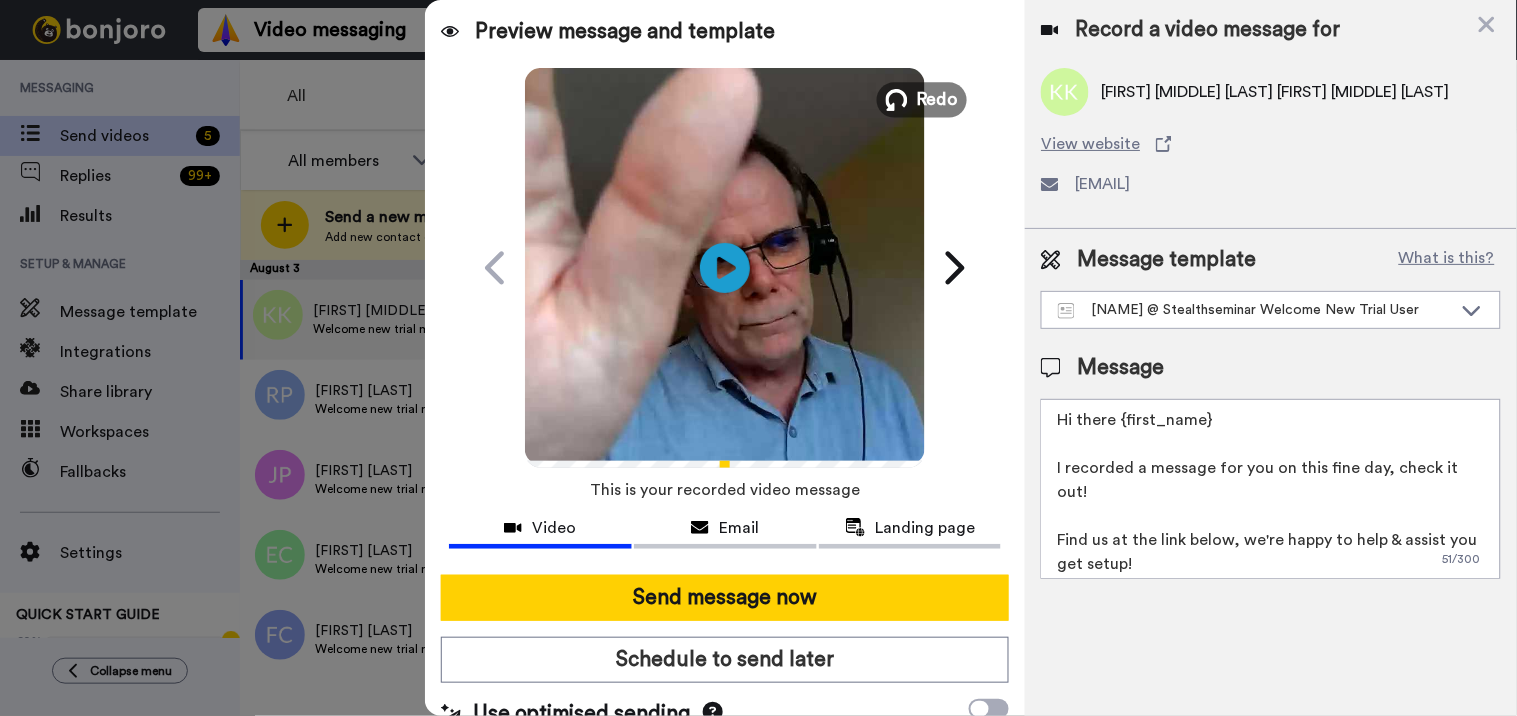 click on "Redo" at bounding box center [938, 99] 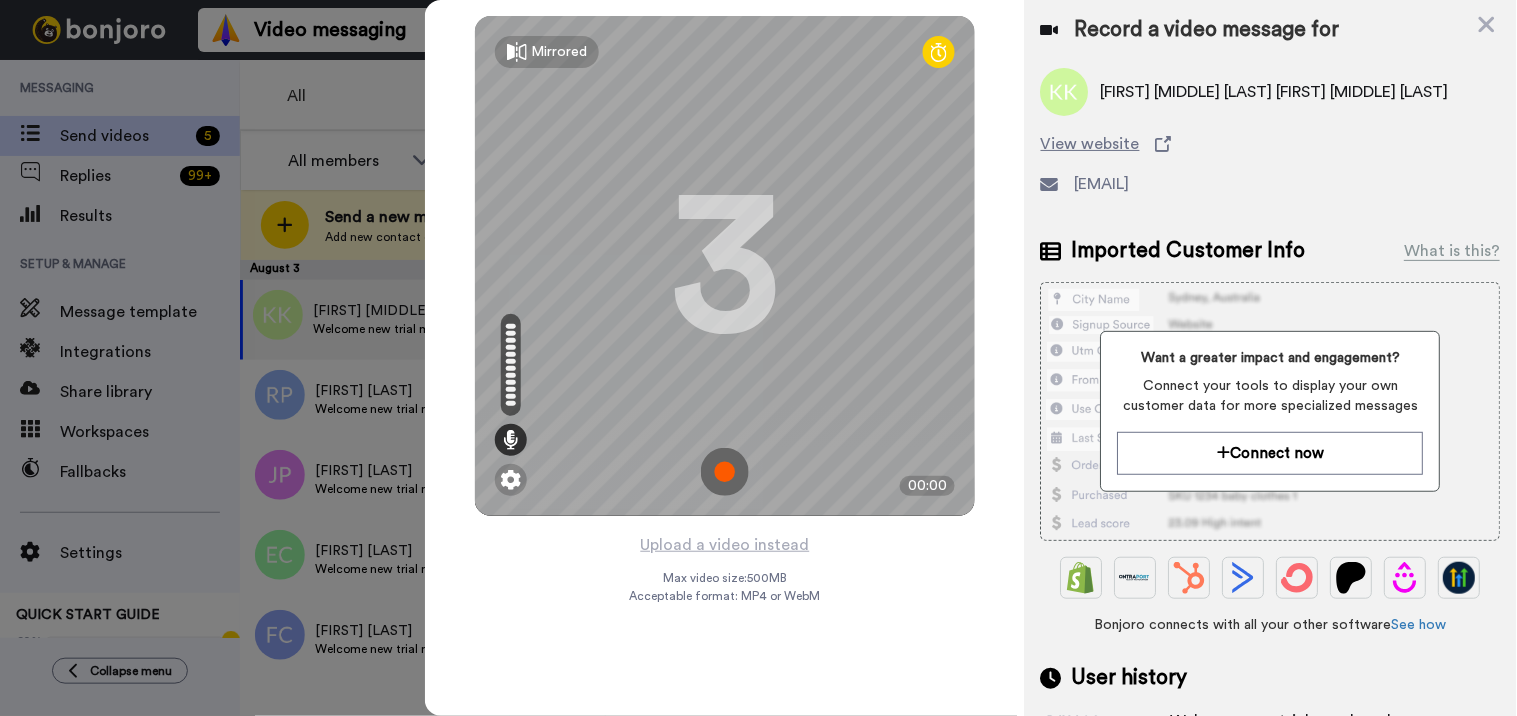 click at bounding box center (725, 472) 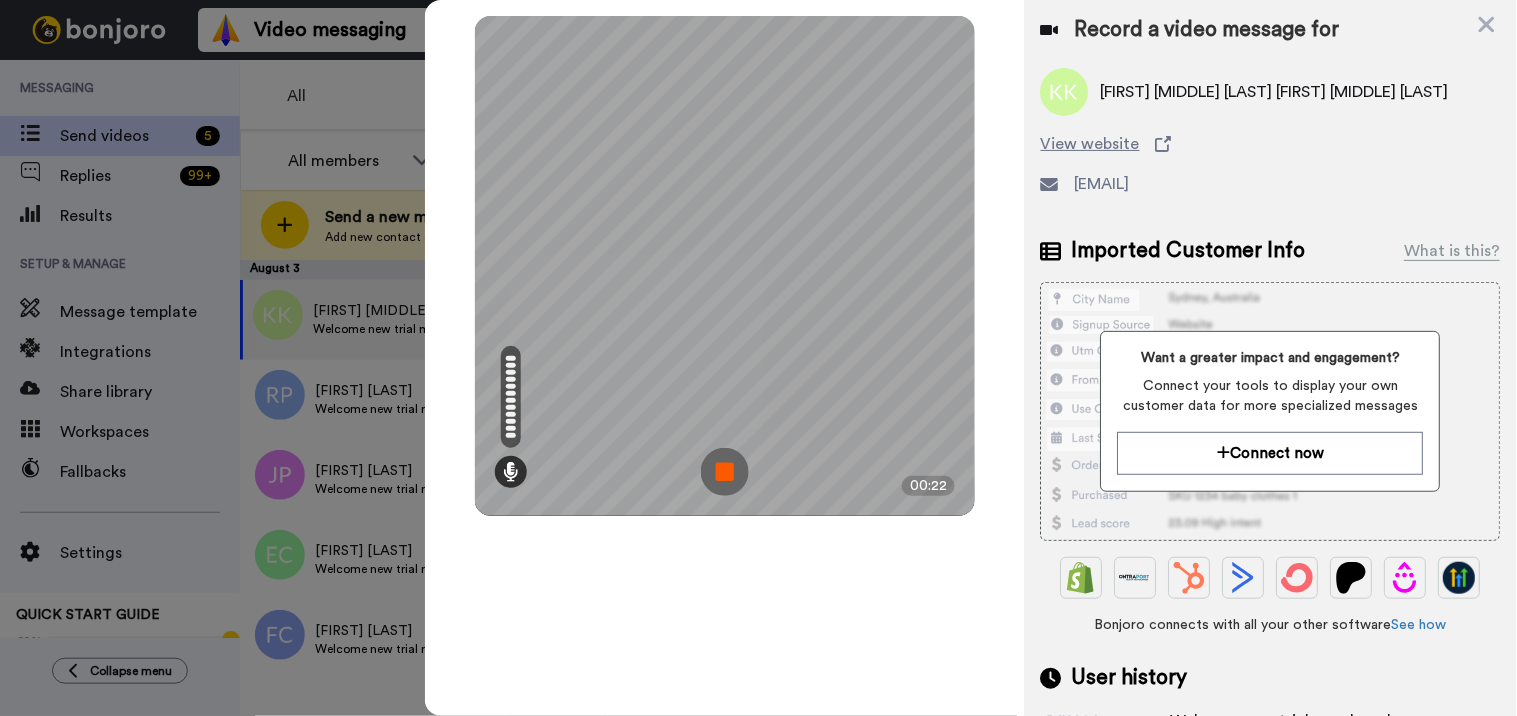 click at bounding box center (725, 472) 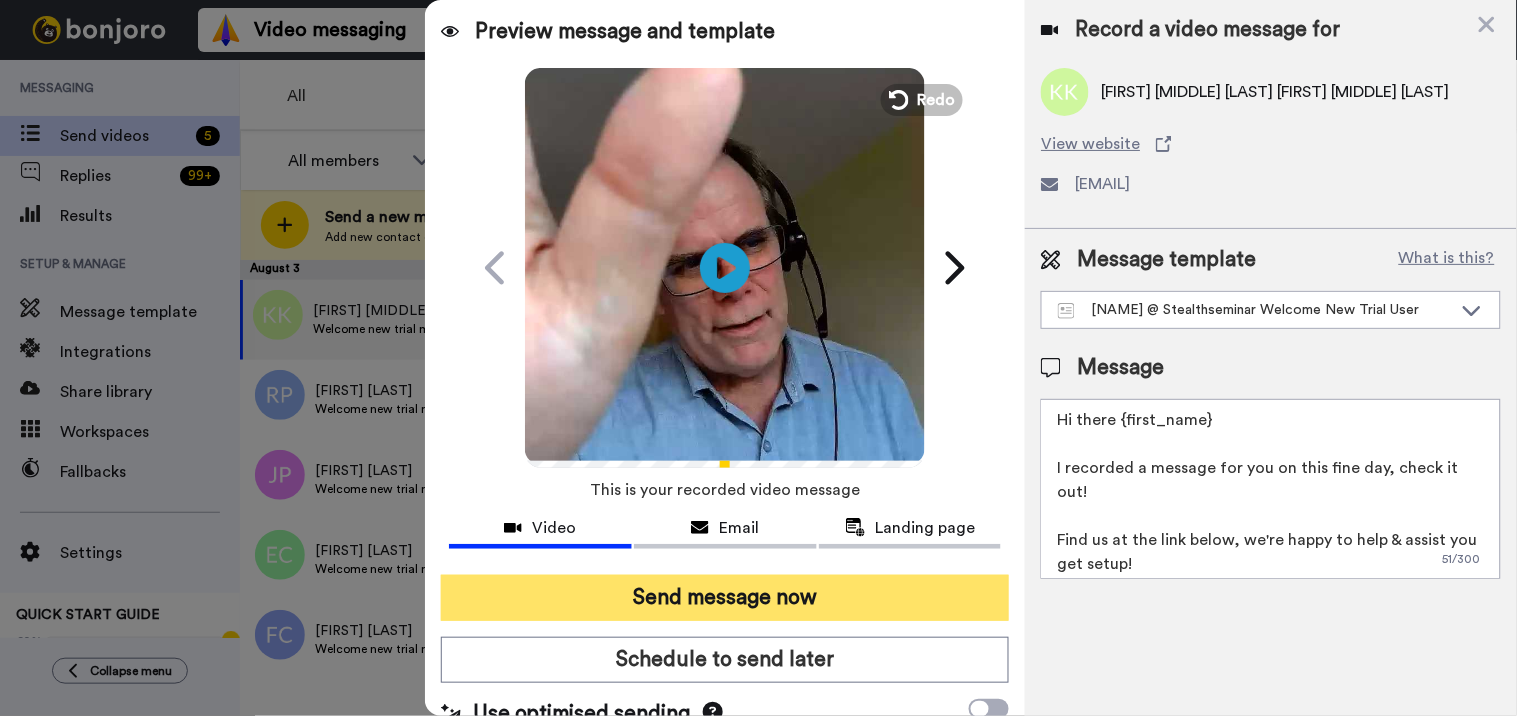 click on "Send message now" at bounding box center (725, 598) 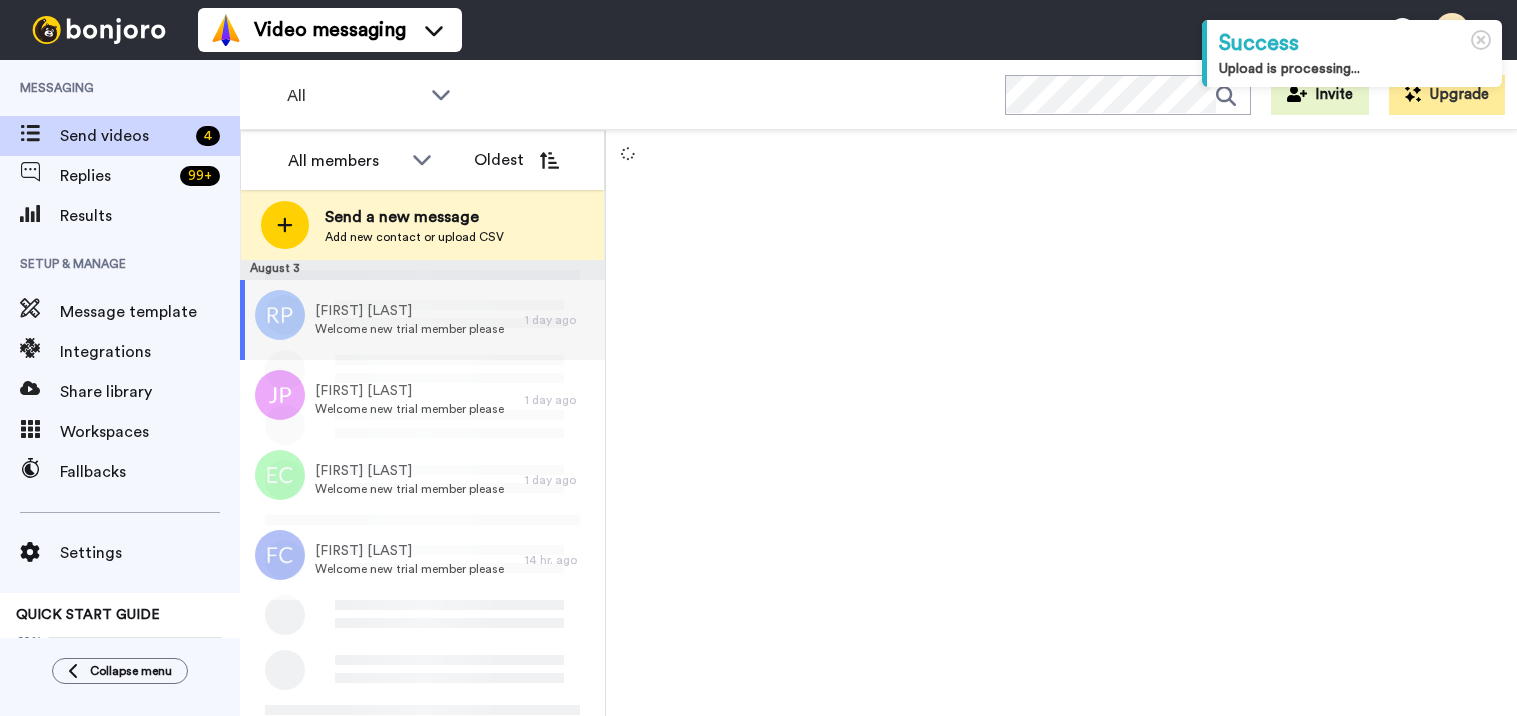 scroll, scrollTop: 0, scrollLeft: 0, axis: both 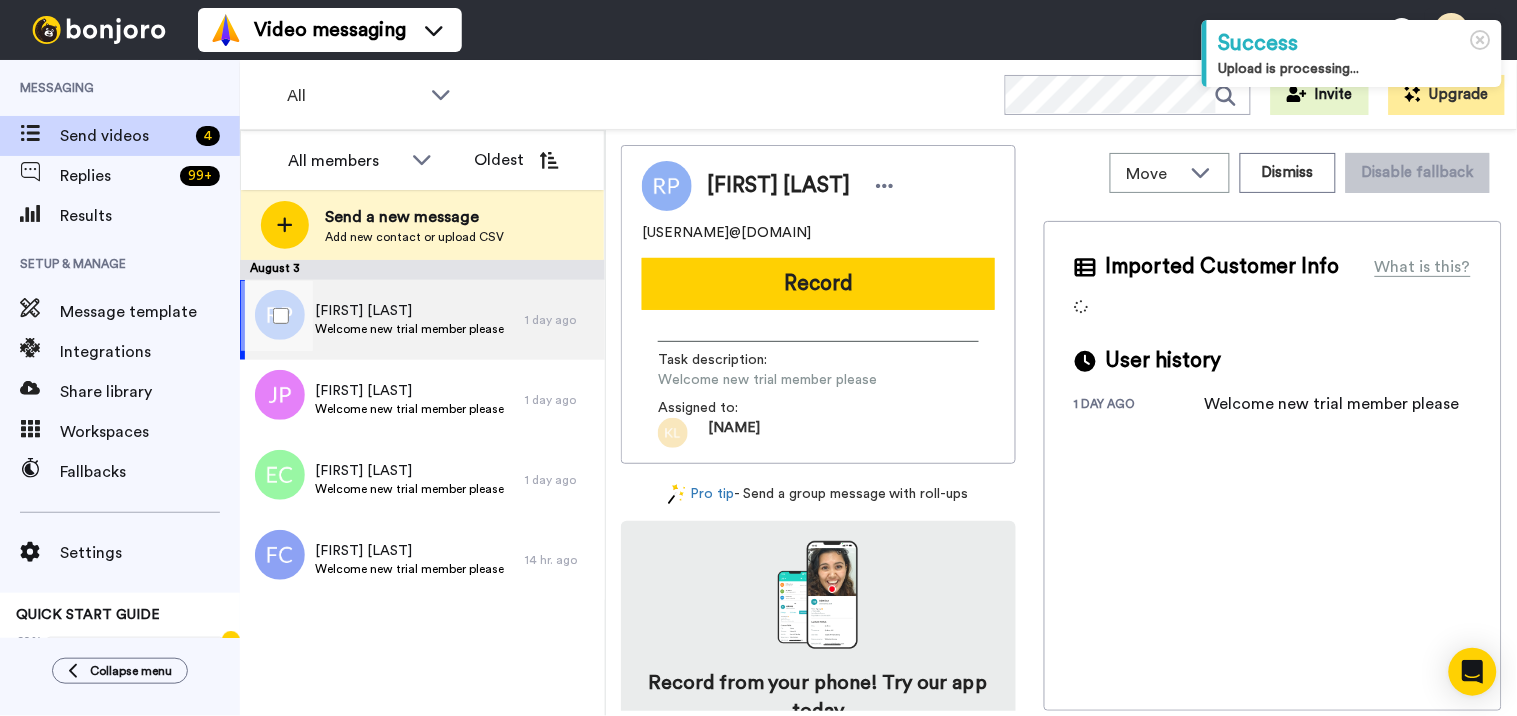 click on "Welcome new trial member please" at bounding box center [409, 329] 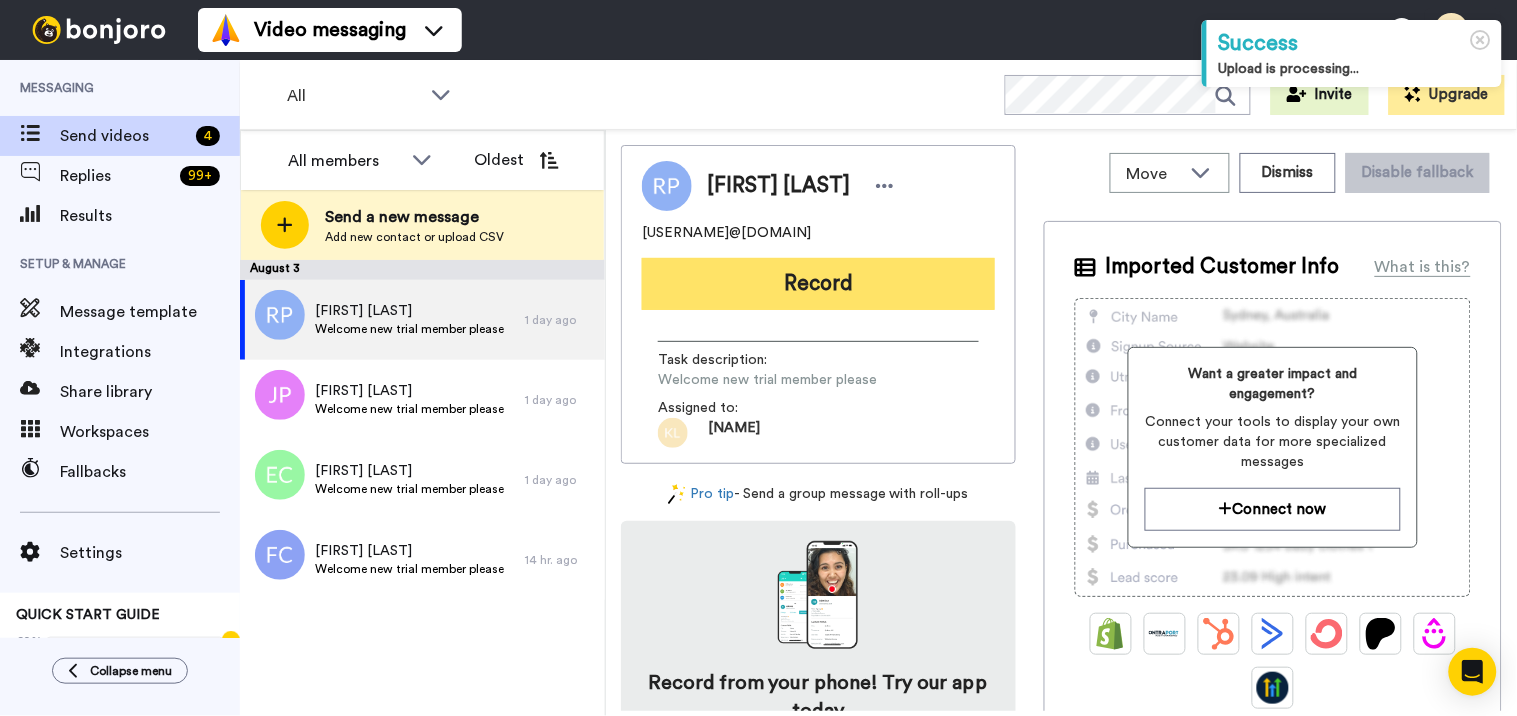 click on "Record" at bounding box center [818, 284] 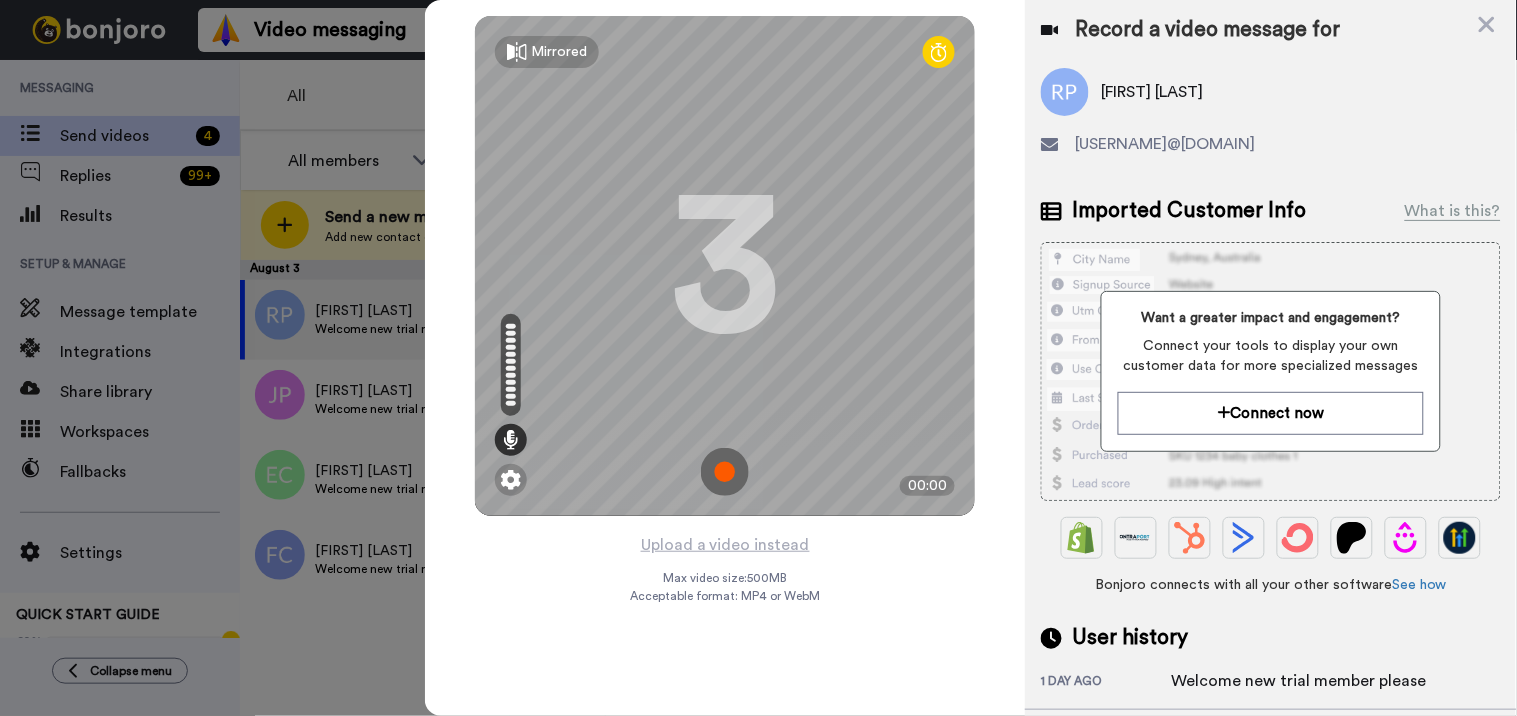 click at bounding box center (725, 472) 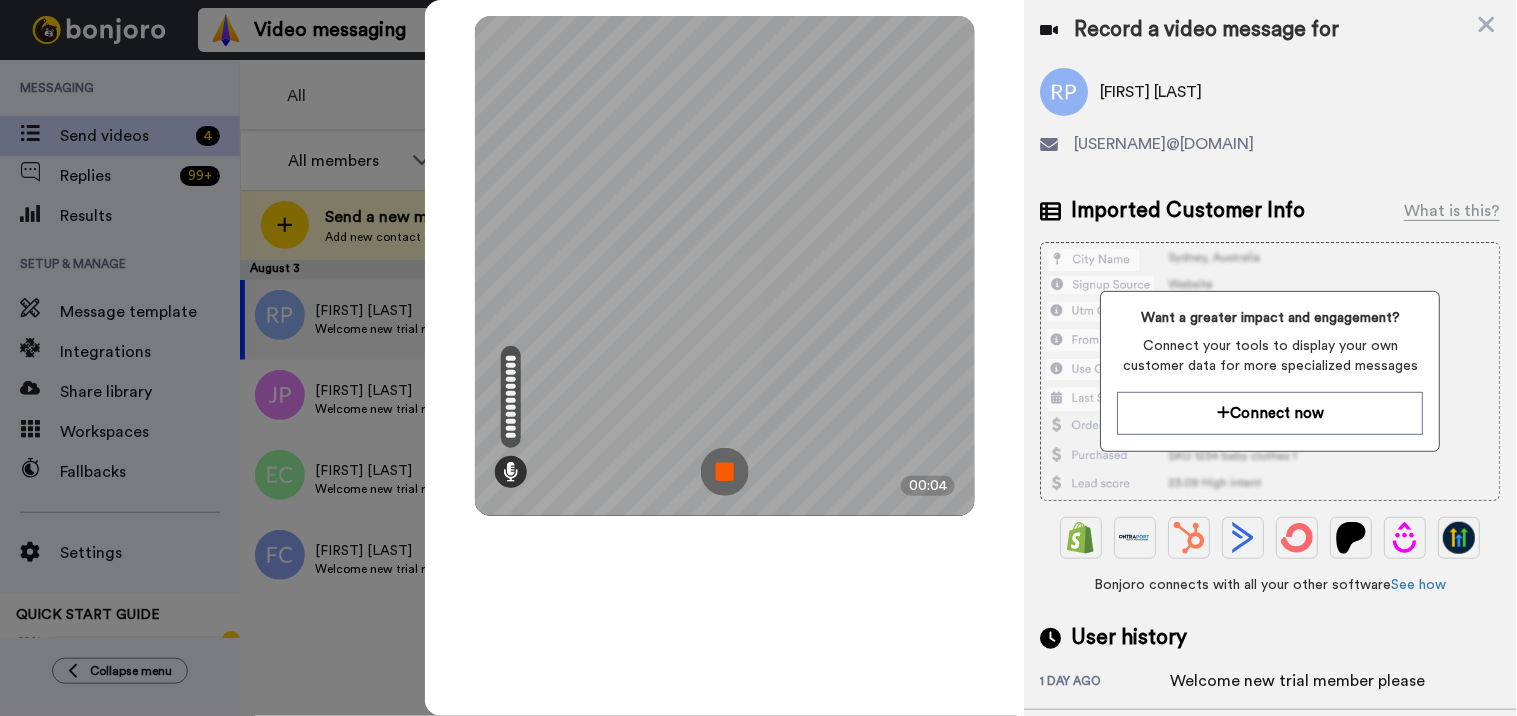 click at bounding box center [725, 472] 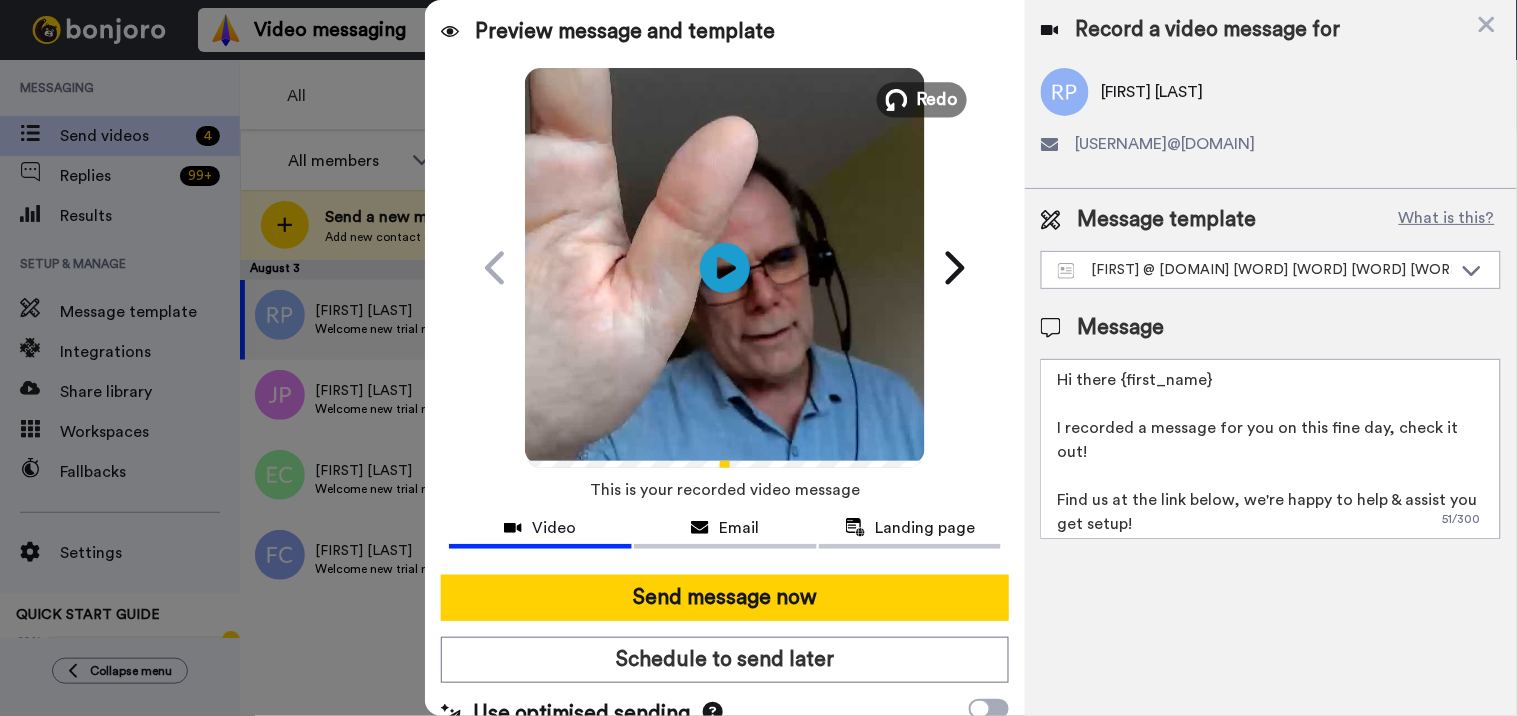 click on "Redo" at bounding box center [938, 99] 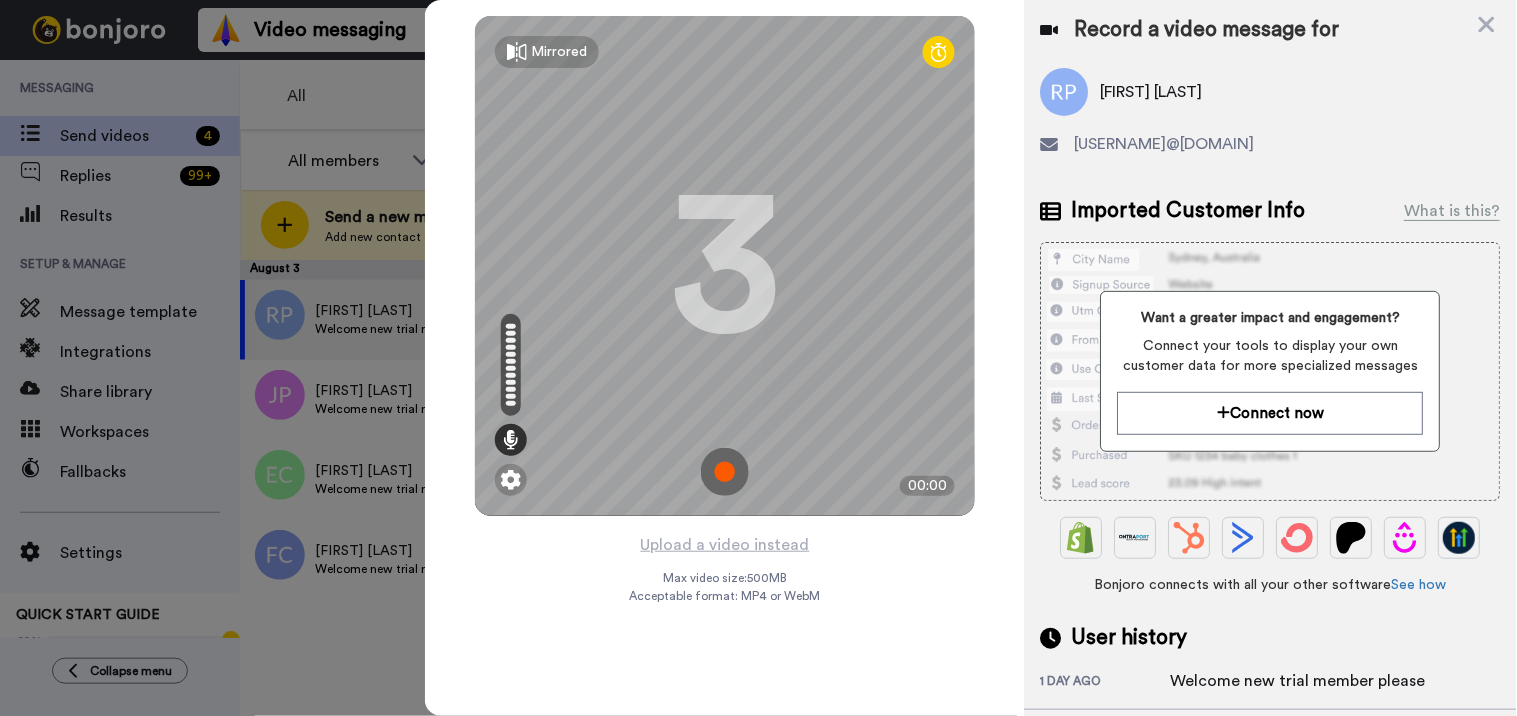 click at bounding box center (725, 472) 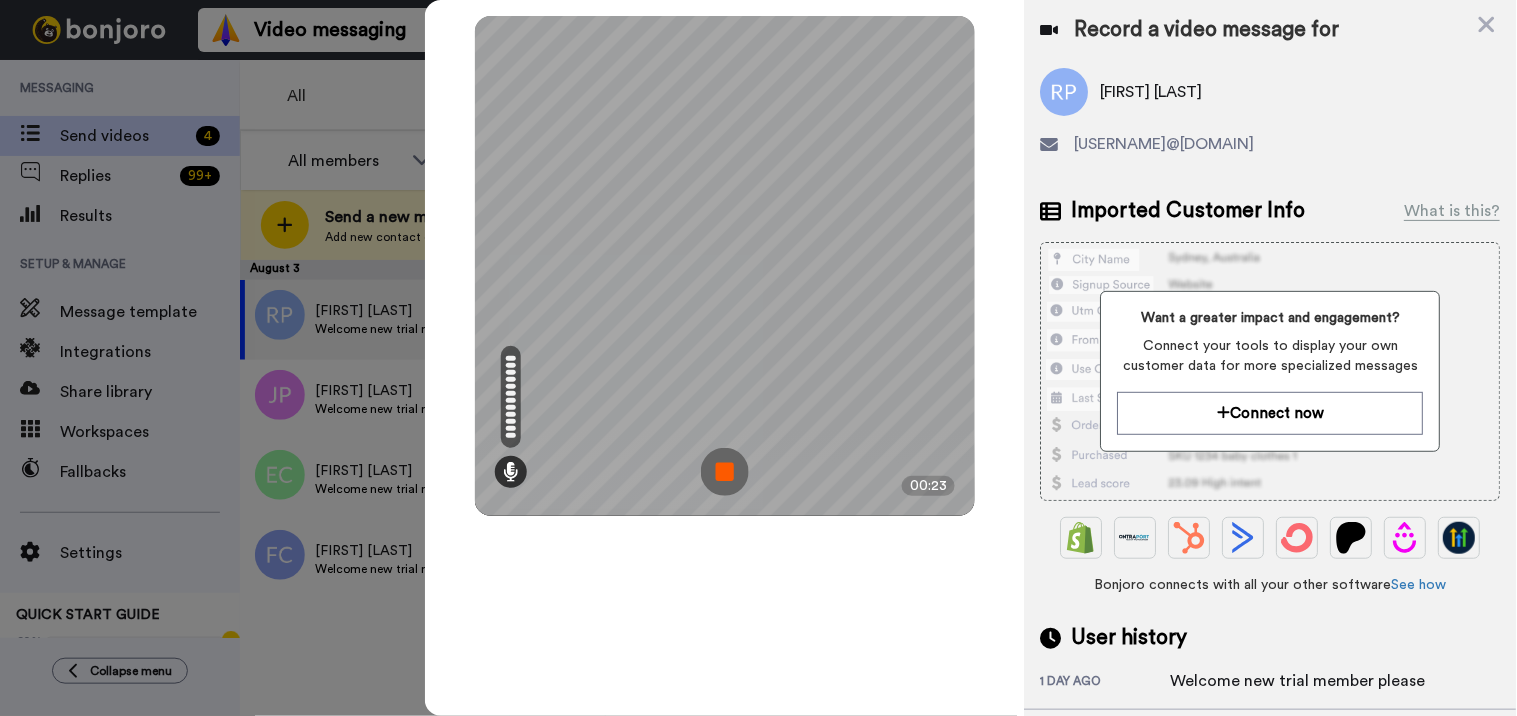 click at bounding box center (725, 472) 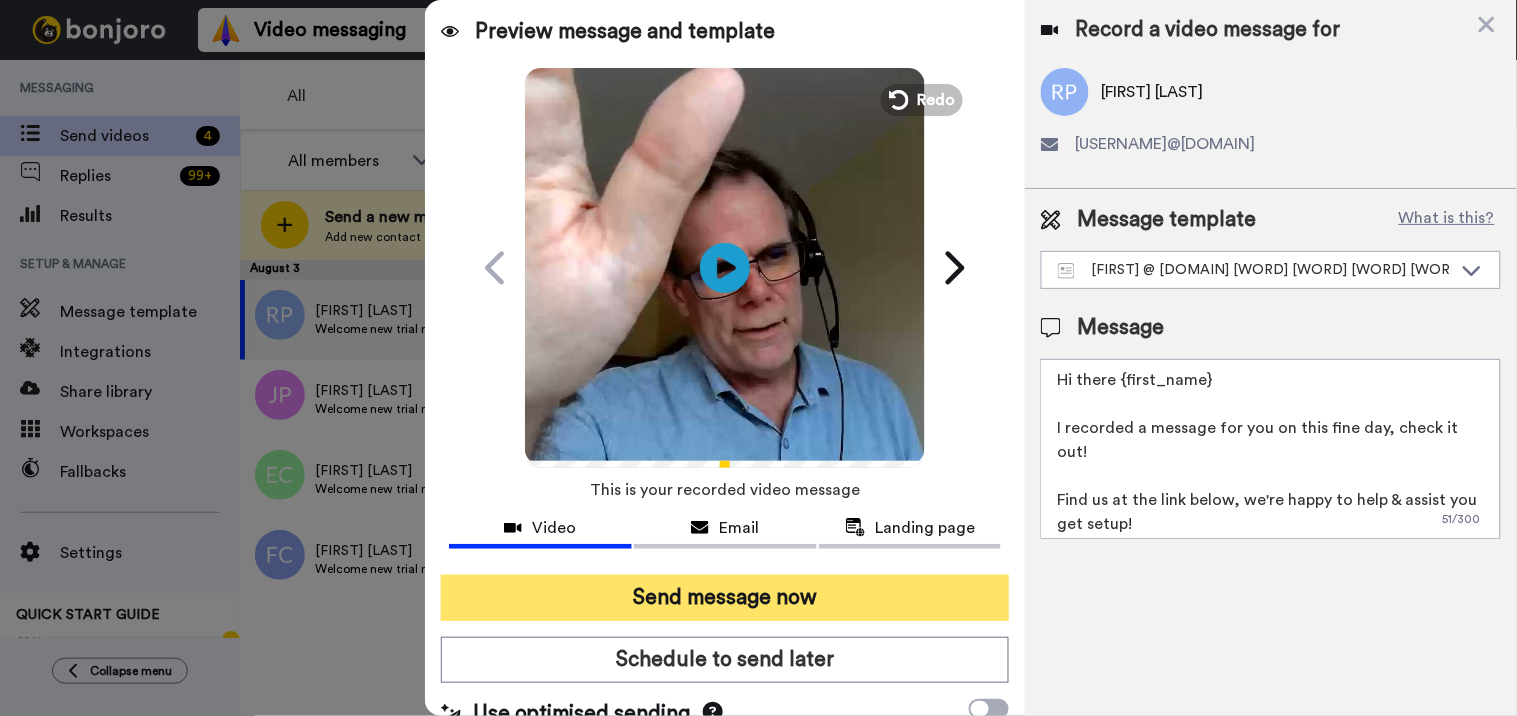 click on "Send message now" at bounding box center [725, 598] 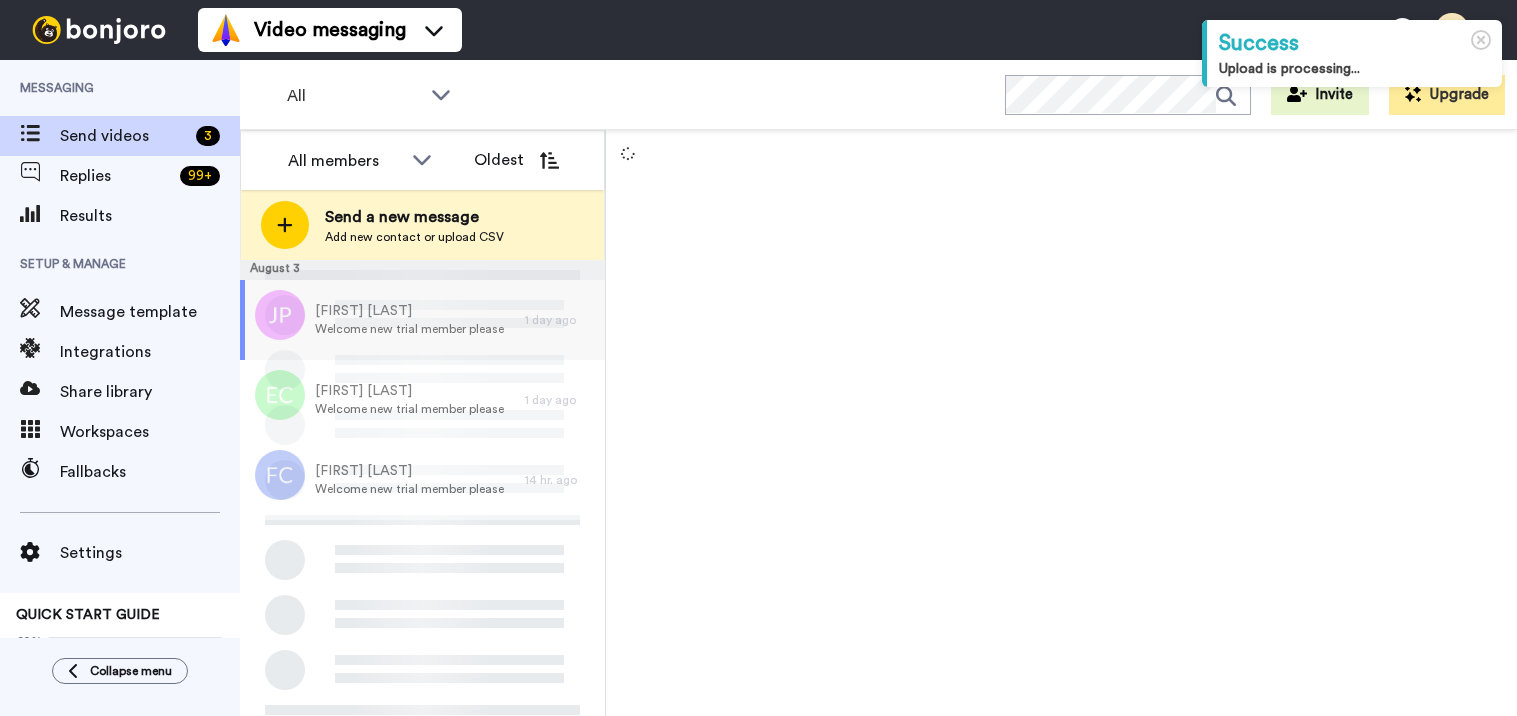 scroll, scrollTop: 0, scrollLeft: 0, axis: both 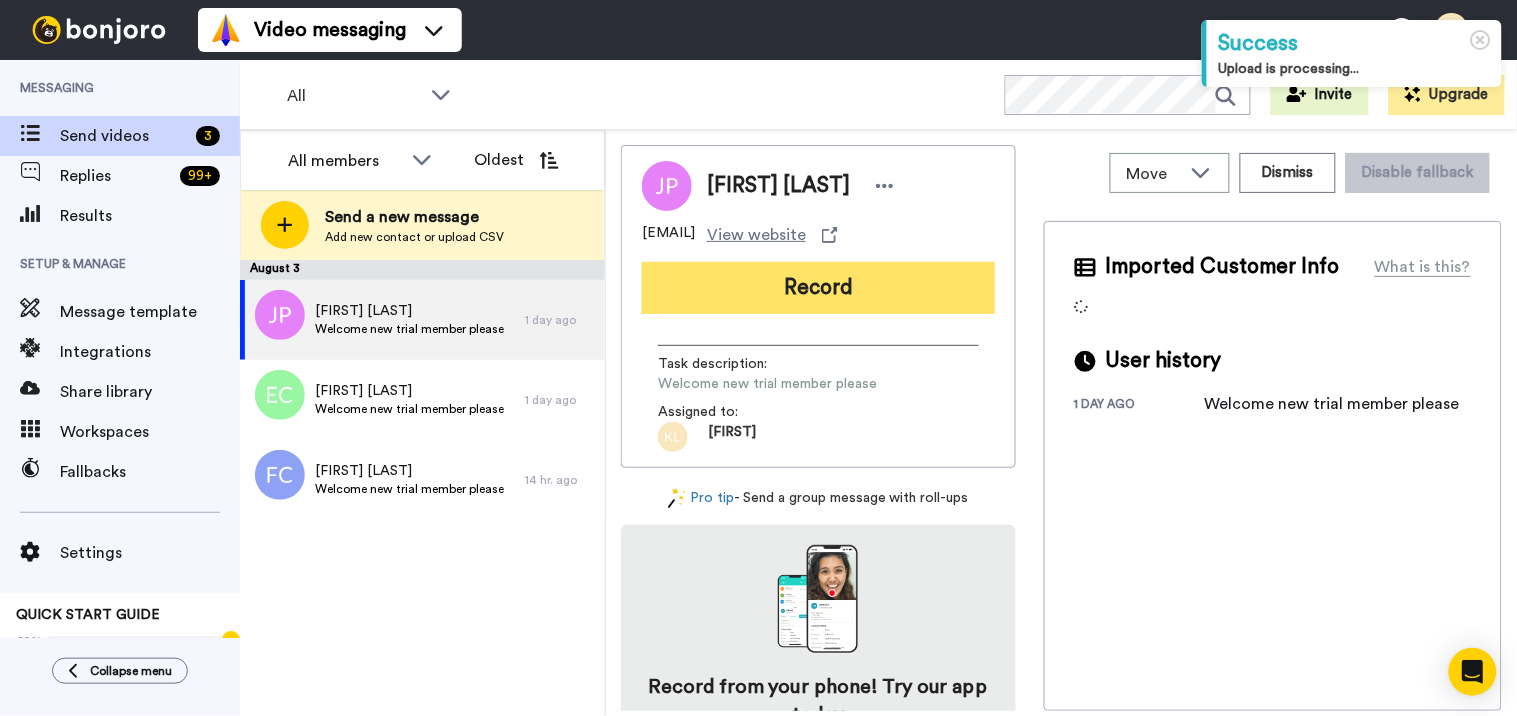 click on "Record" at bounding box center (818, 288) 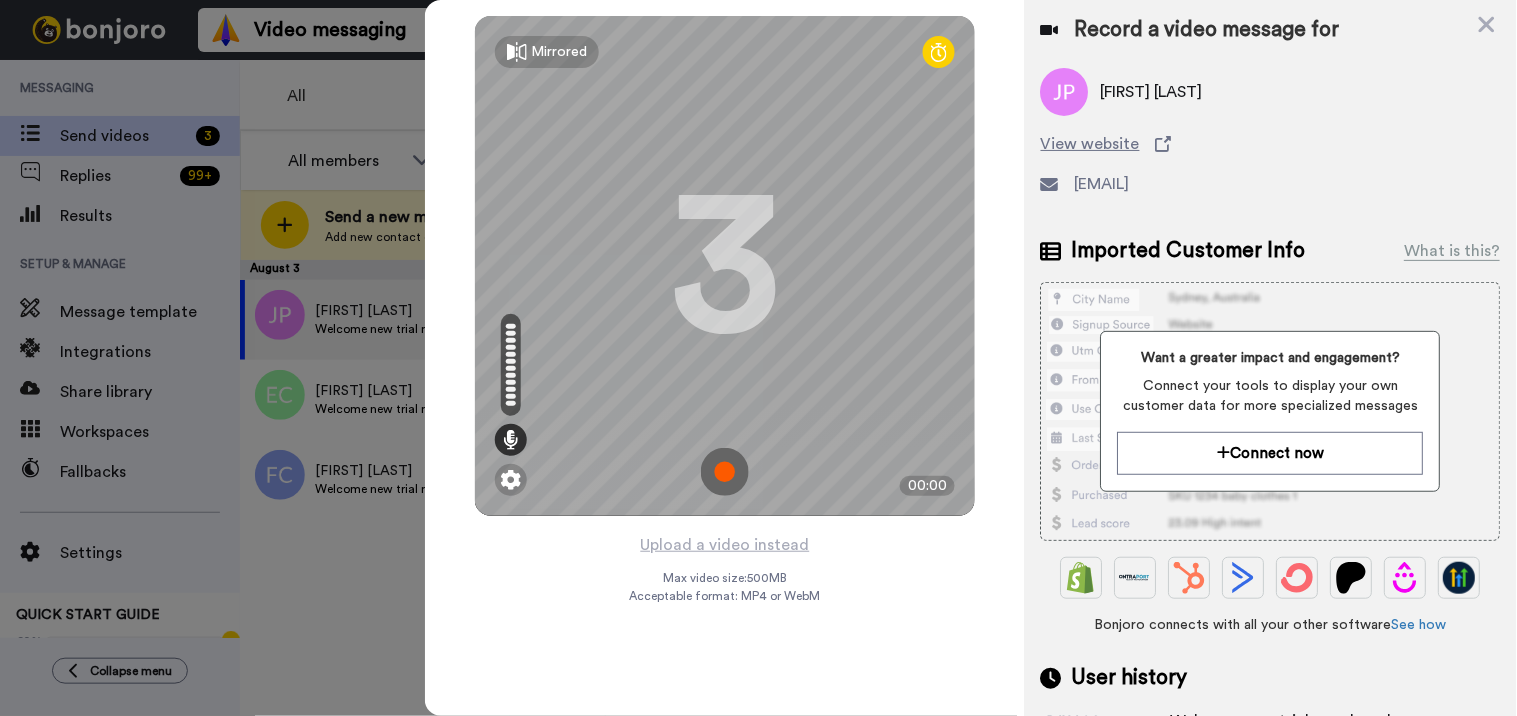 click at bounding box center (725, 472) 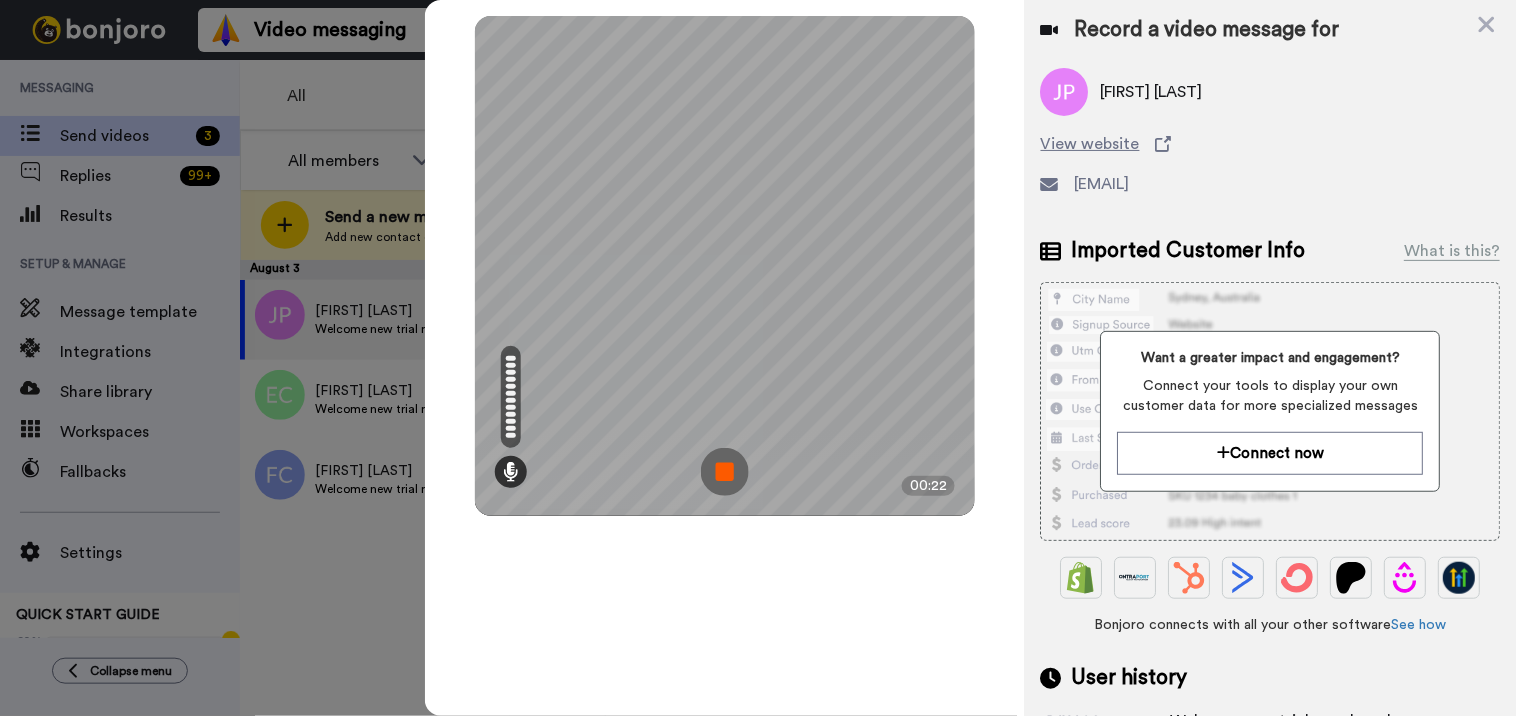 click at bounding box center [725, 472] 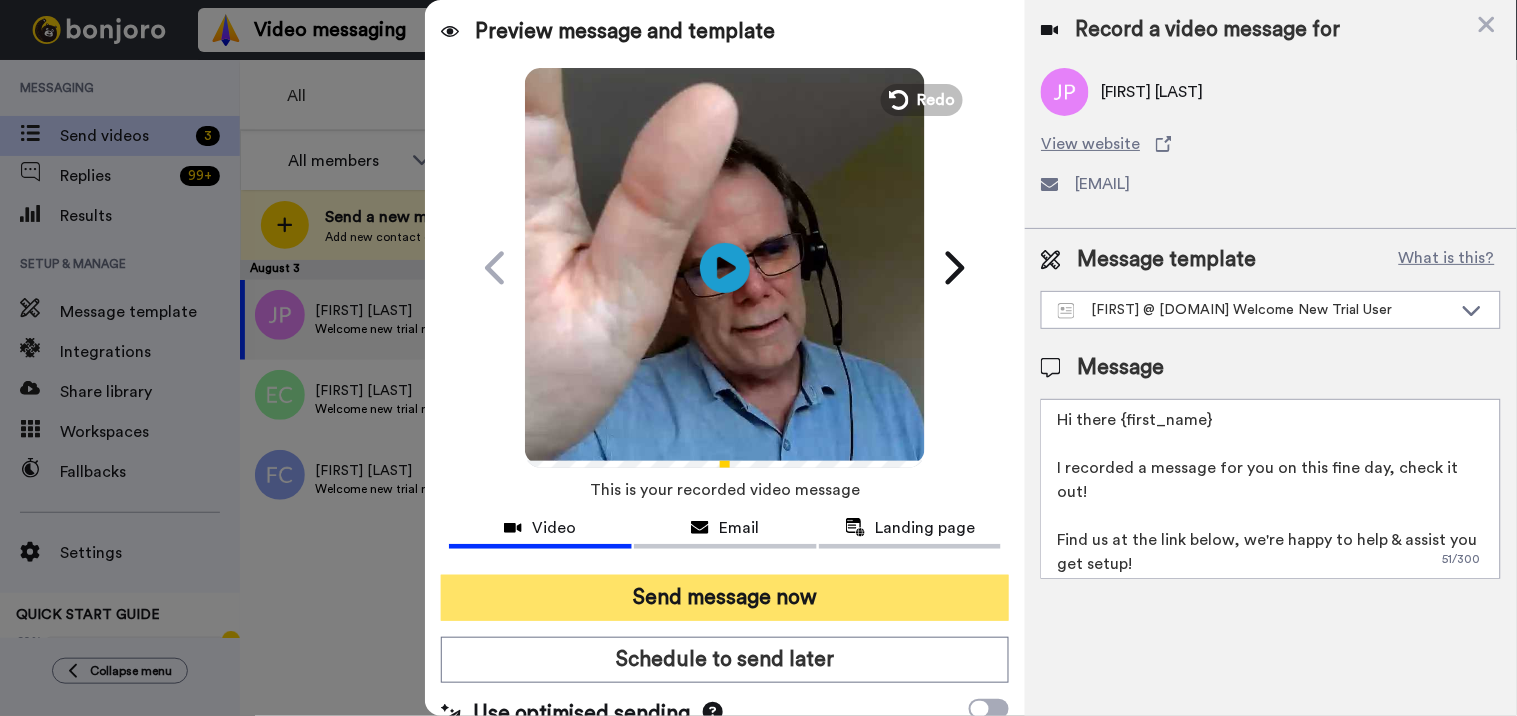 click on "Send message now" at bounding box center (725, 598) 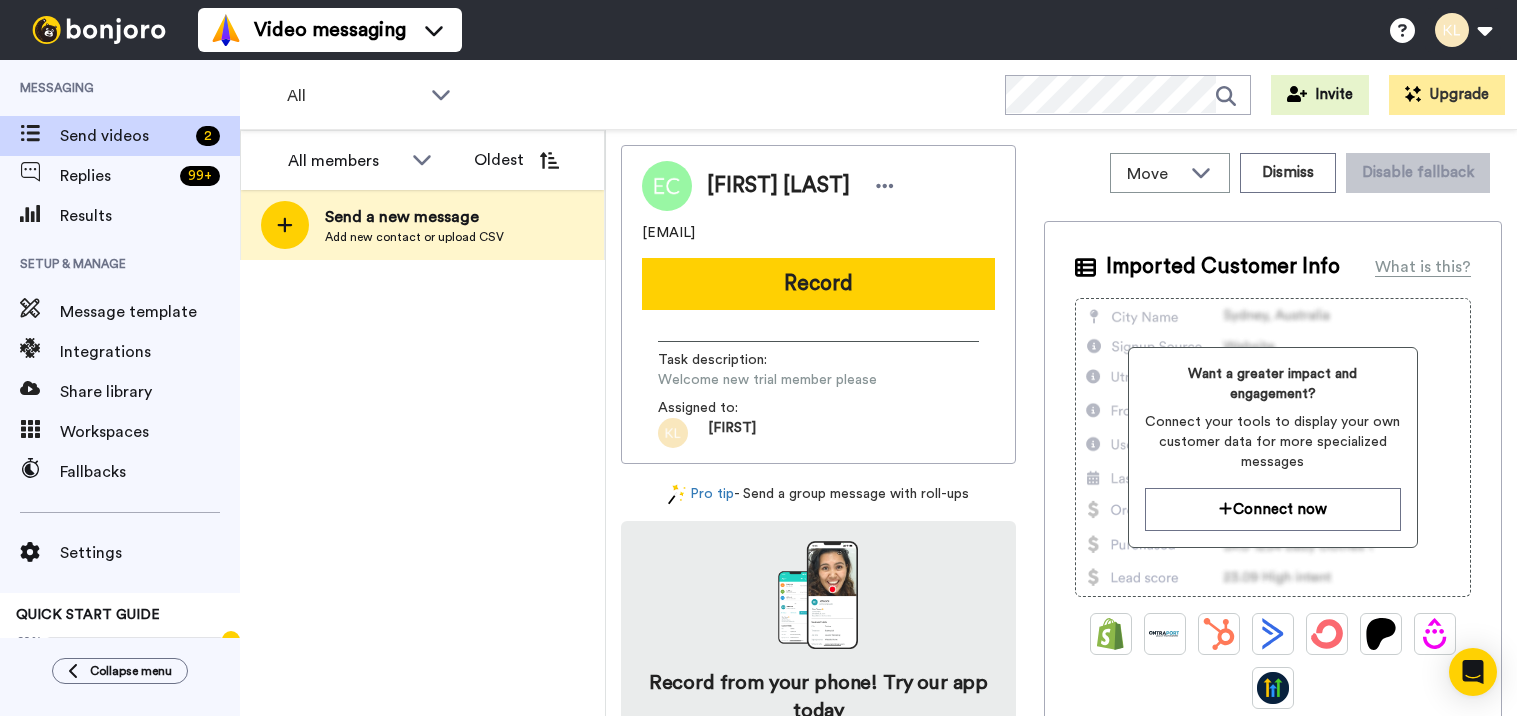 scroll, scrollTop: 0, scrollLeft: 0, axis: both 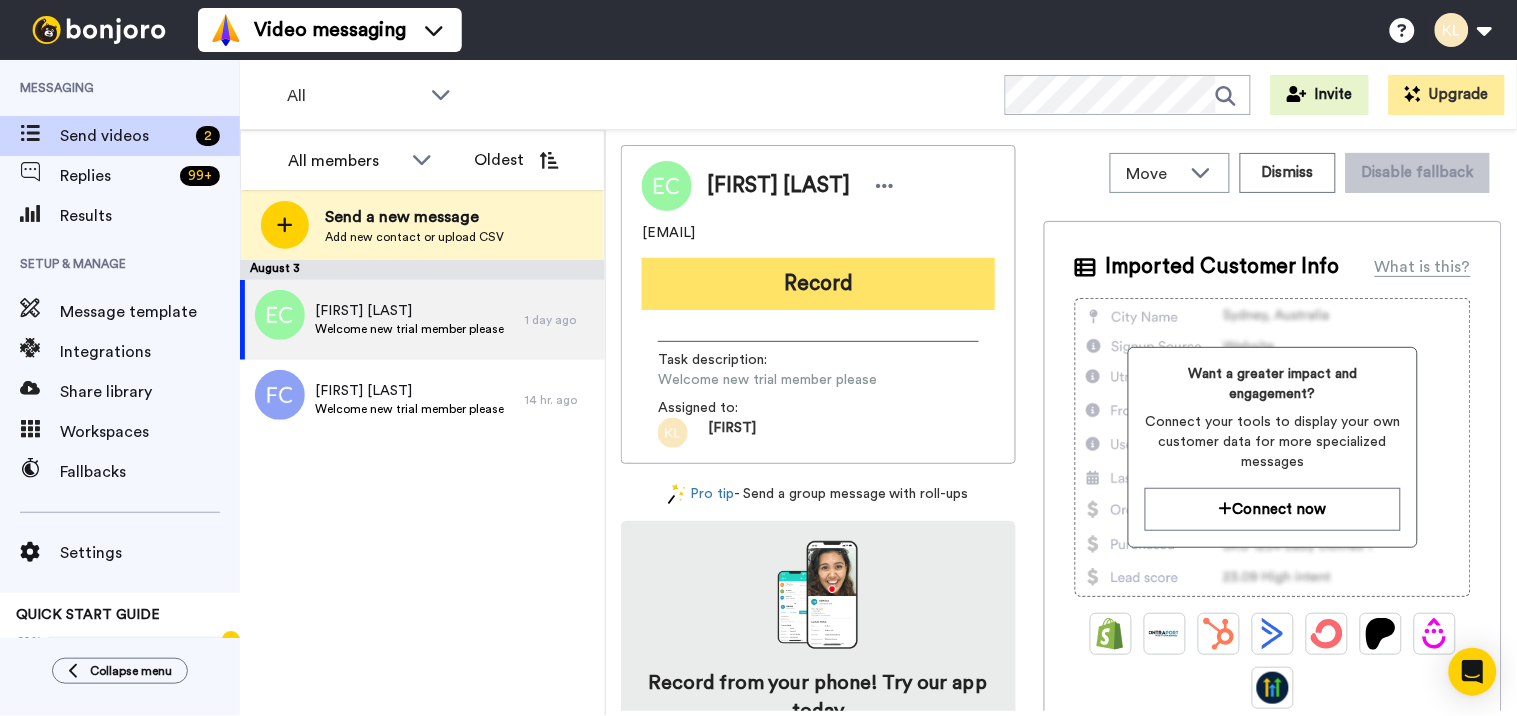 click on "Record" at bounding box center (818, 284) 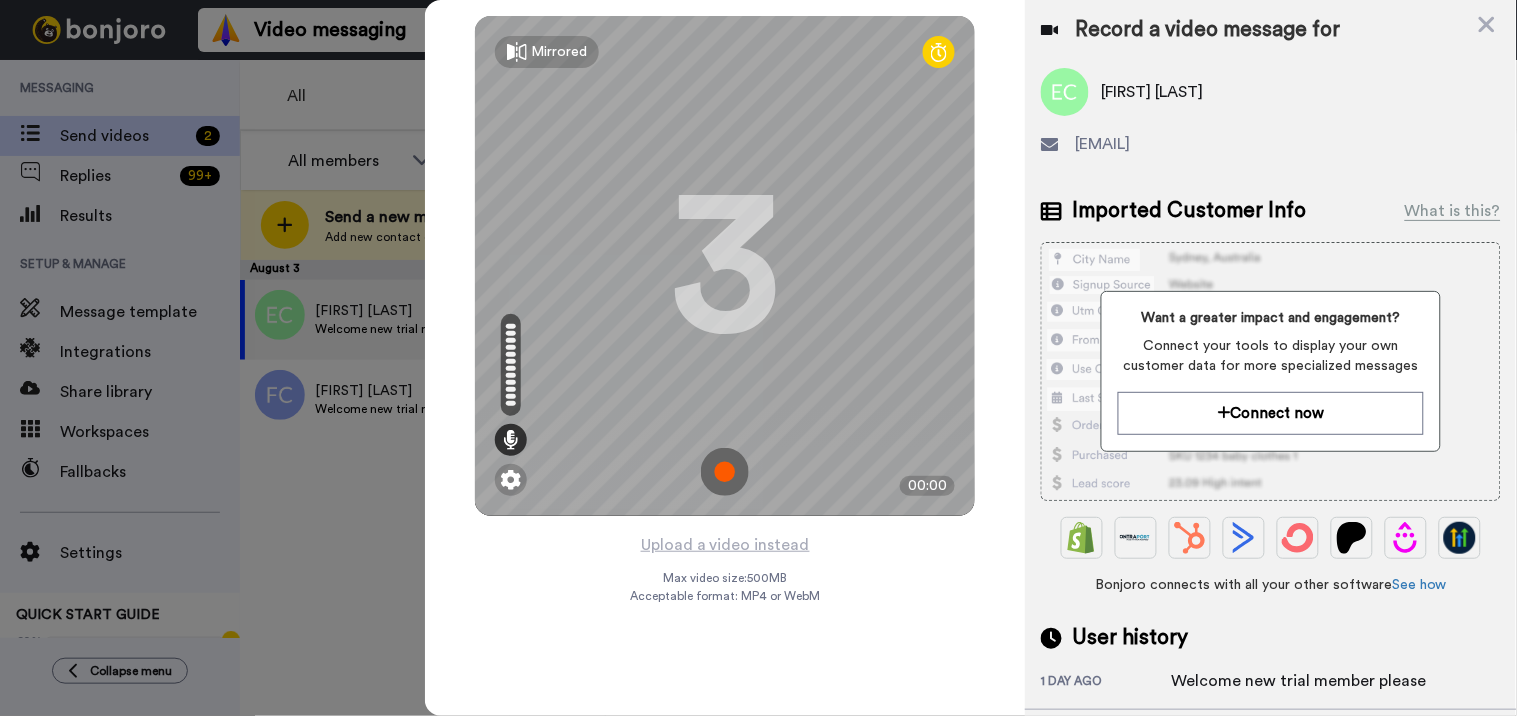 click at bounding box center (725, 472) 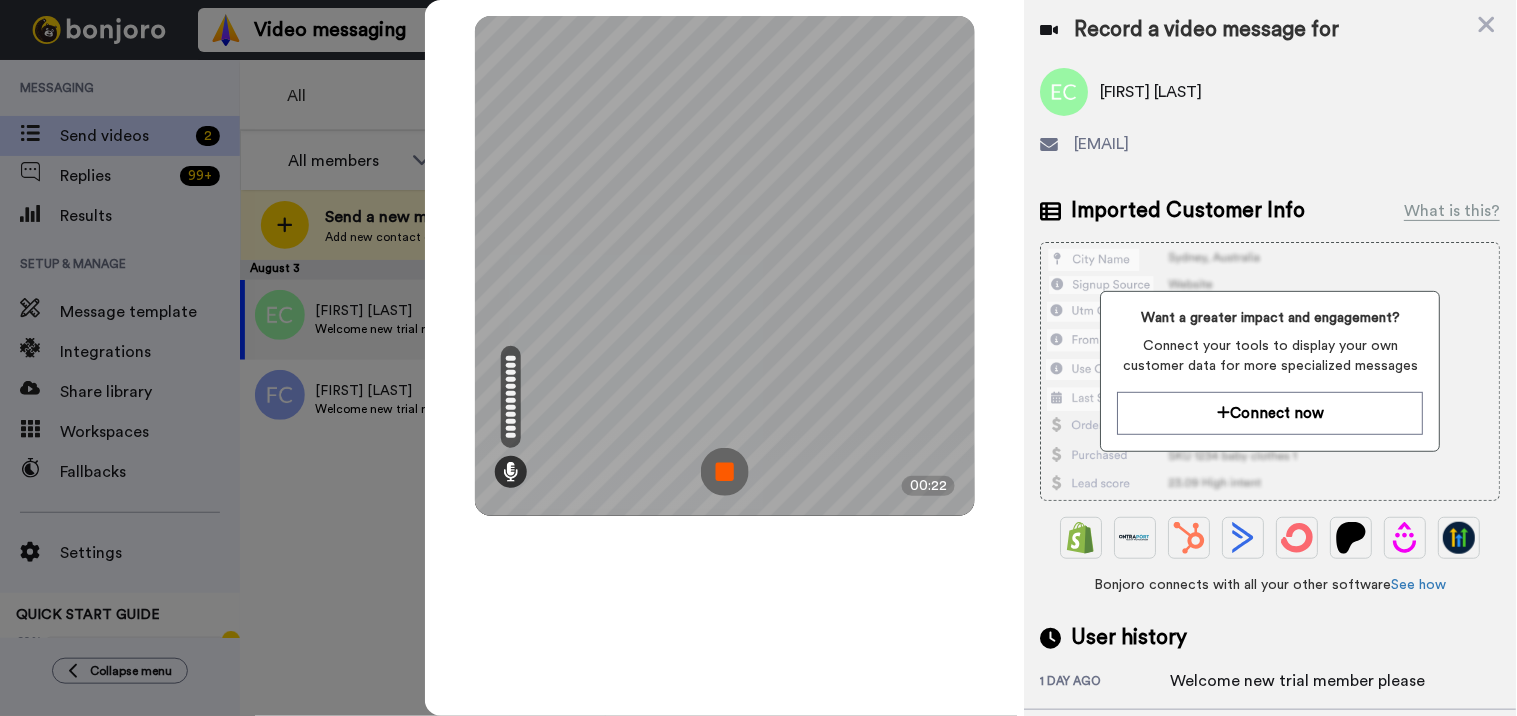 click at bounding box center [725, 472] 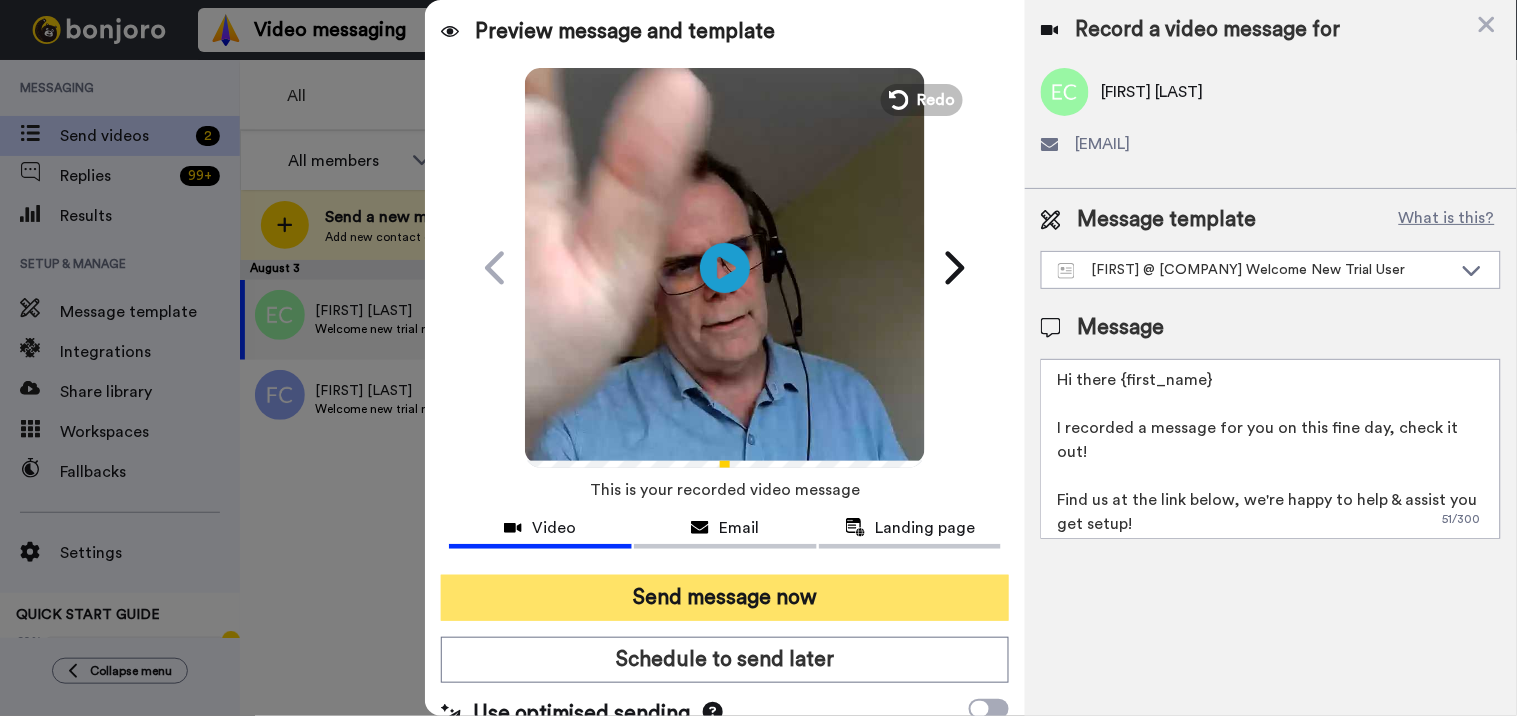 click on "Send message now" at bounding box center [725, 598] 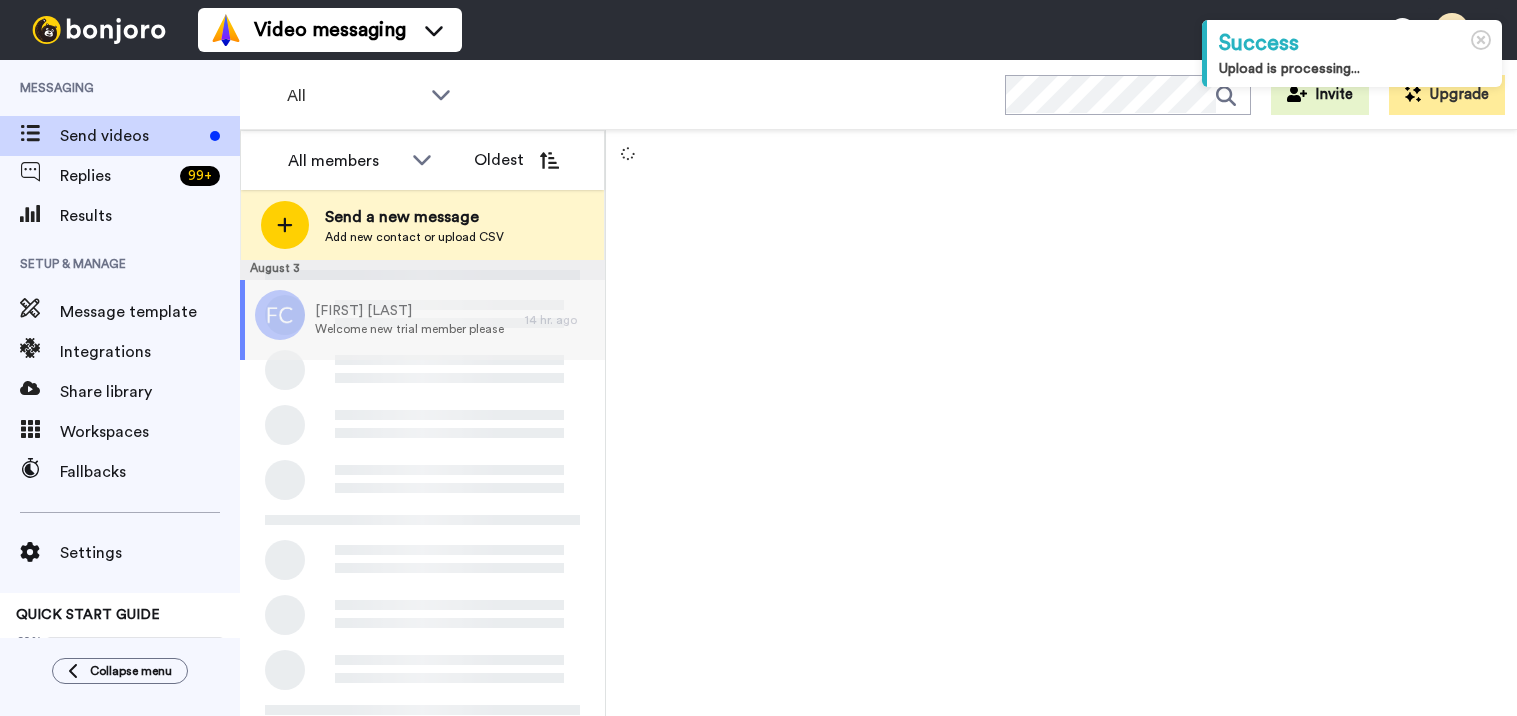 scroll, scrollTop: 0, scrollLeft: 0, axis: both 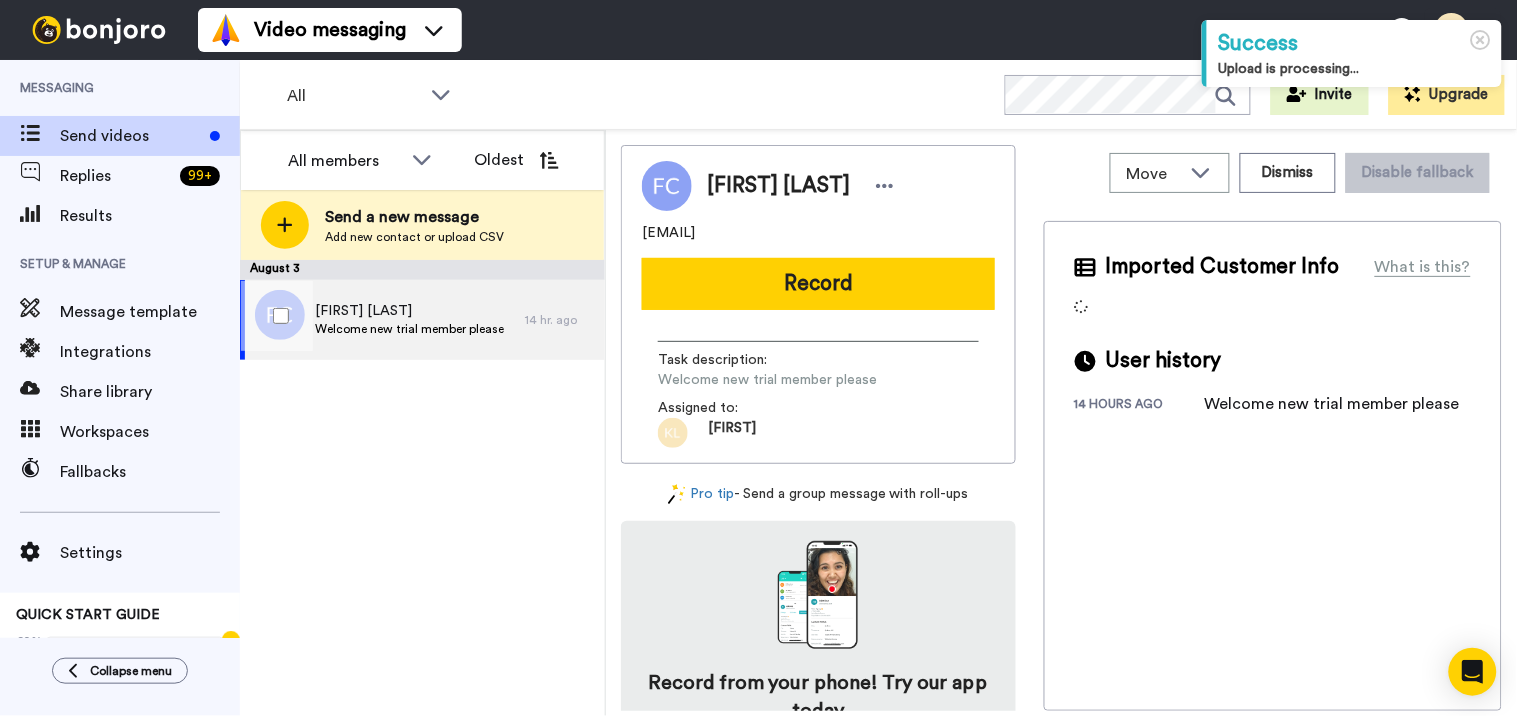 click on "Welcome new trial member please" at bounding box center (409, 329) 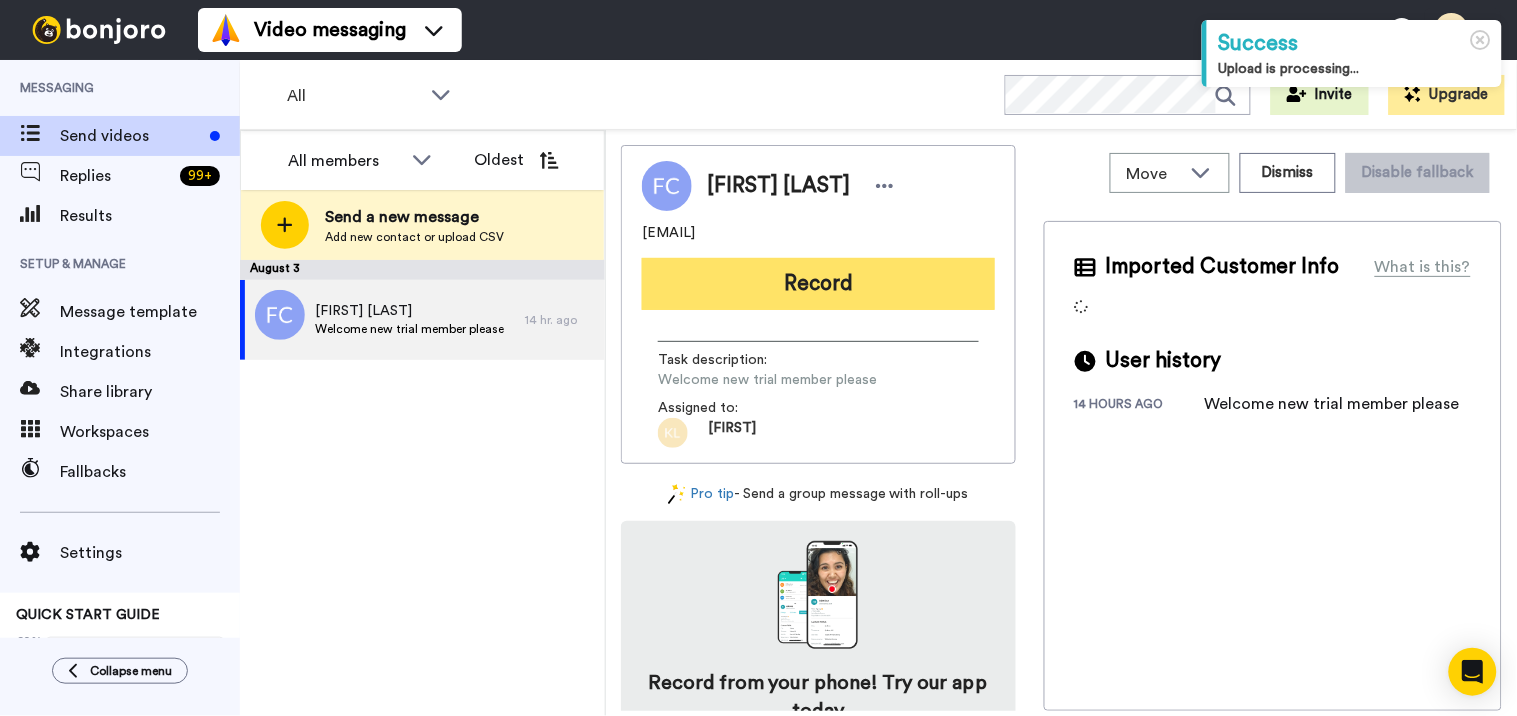 click on "Record" at bounding box center [818, 284] 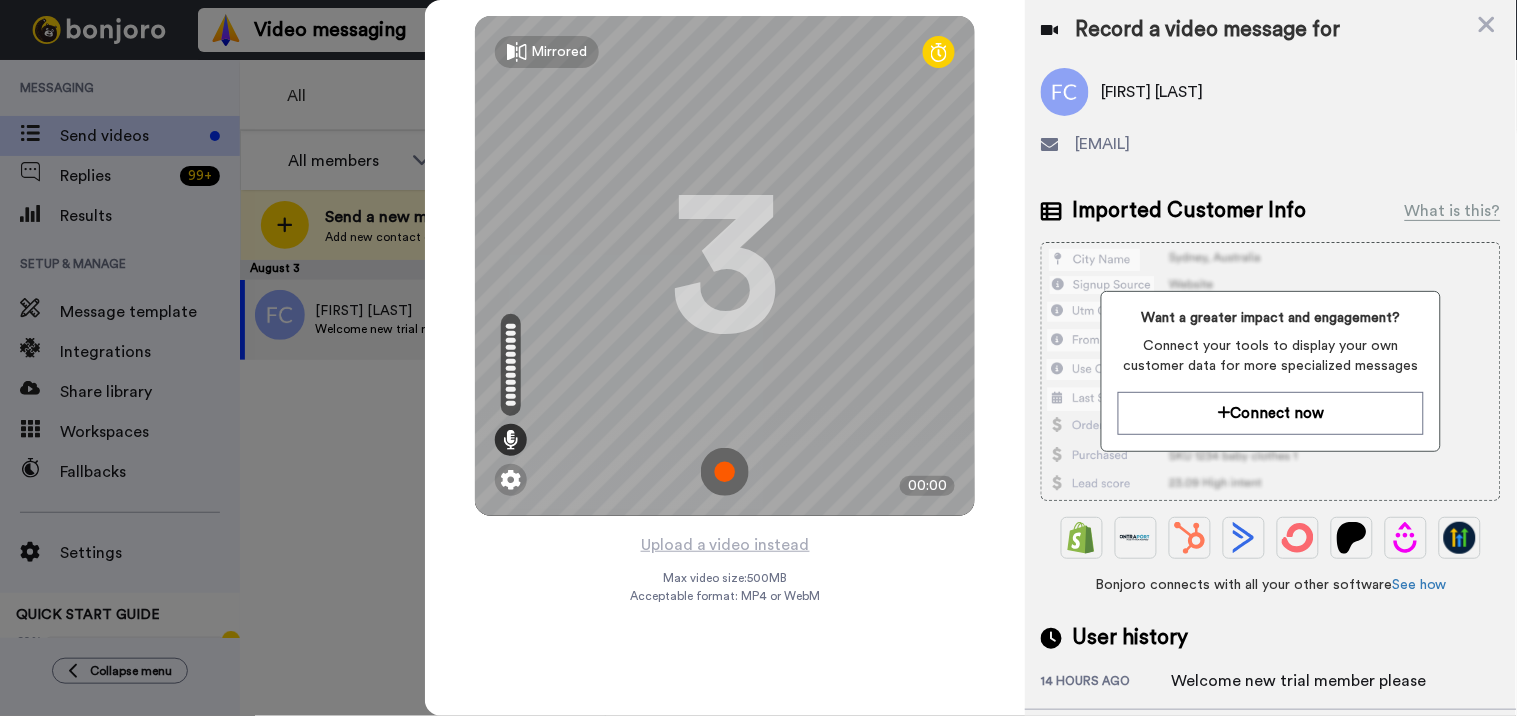 click at bounding box center [725, 472] 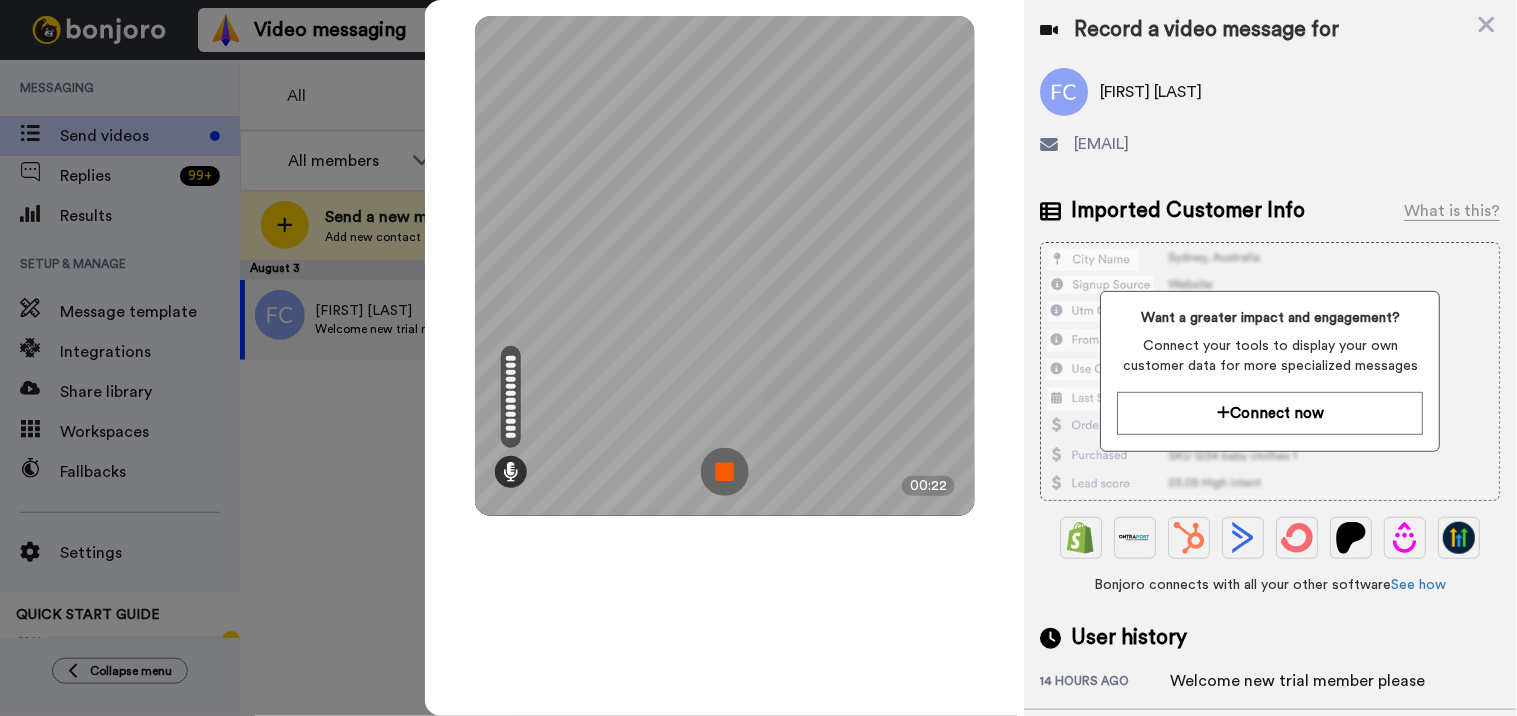 click at bounding box center (725, 472) 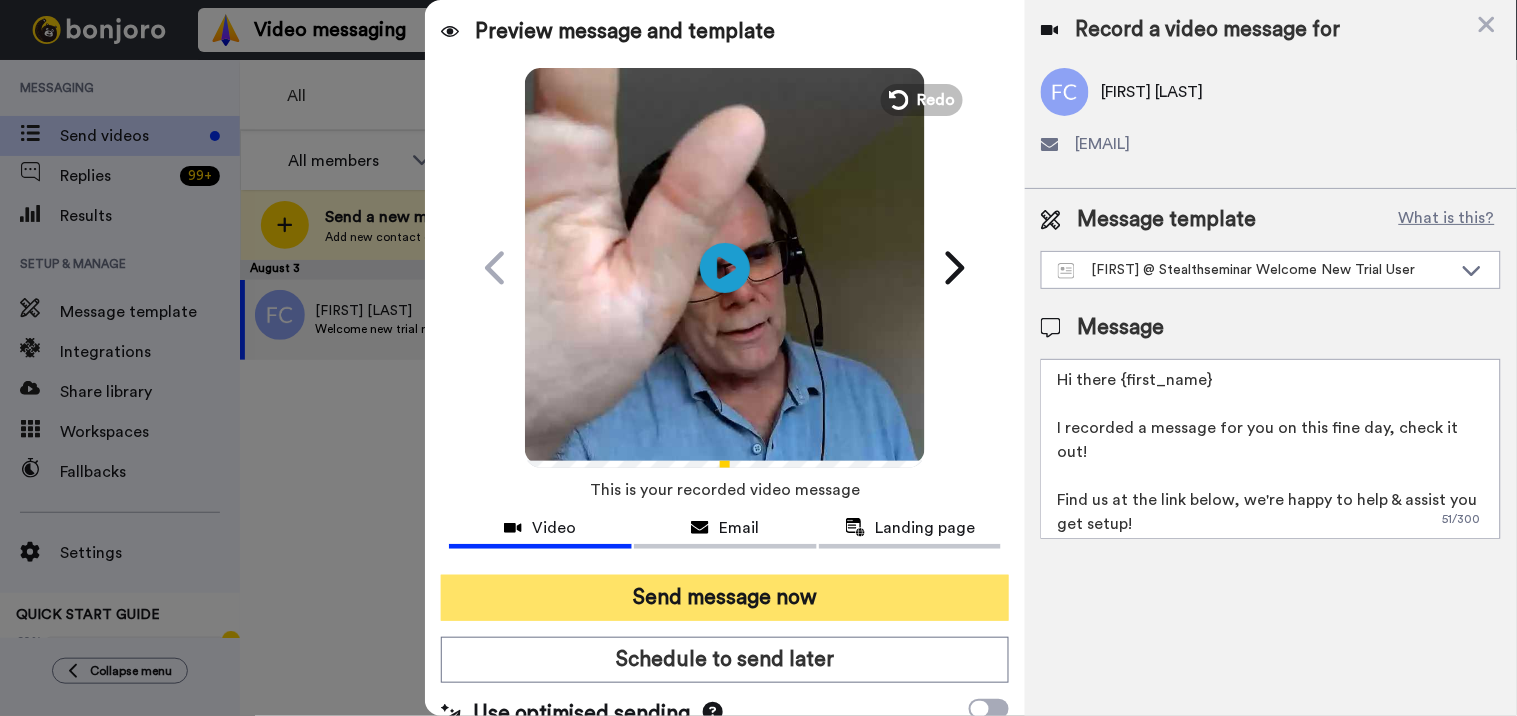 click on "Send message now" at bounding box center (725, 598) 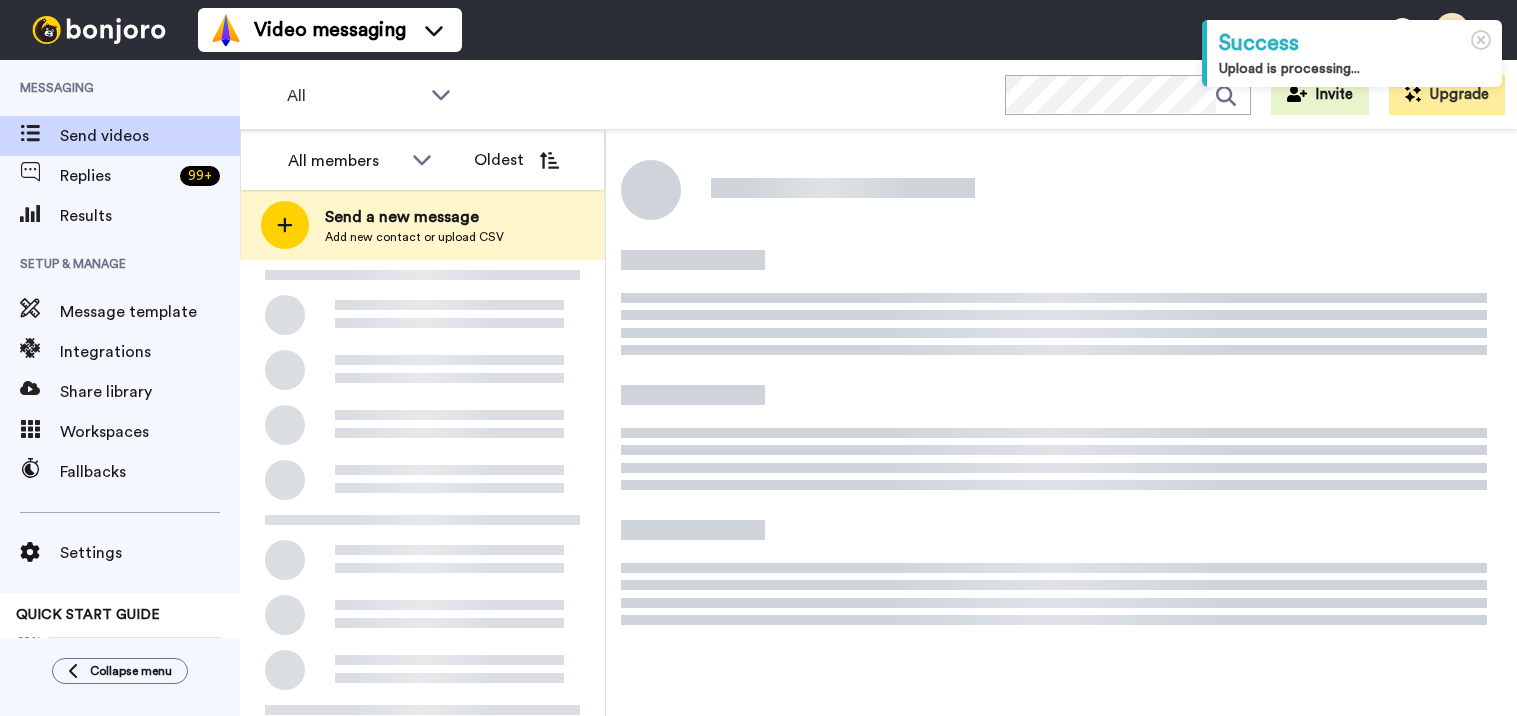 scroll, scrollTop: 0, scrollLeft: 0, axis: both 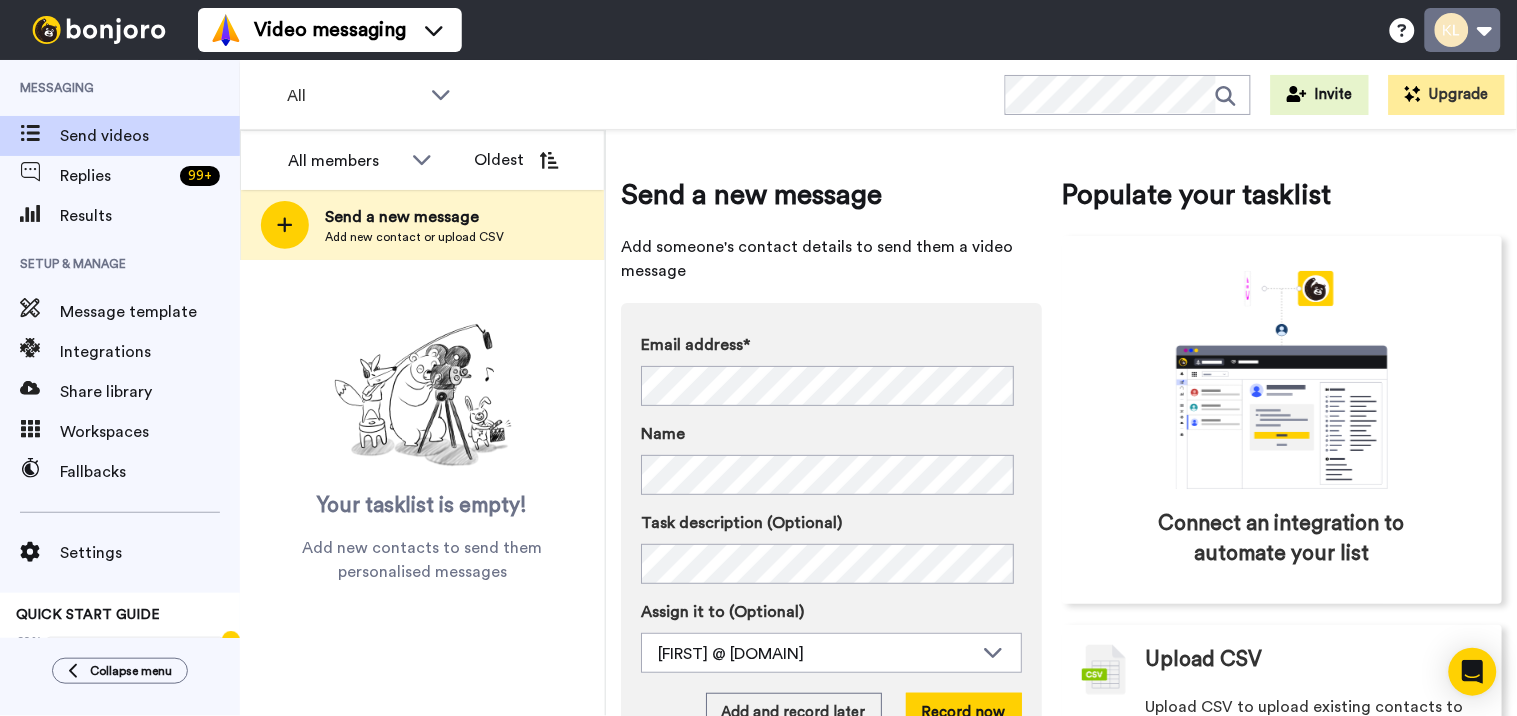 click at bounding box center [1463, 30] 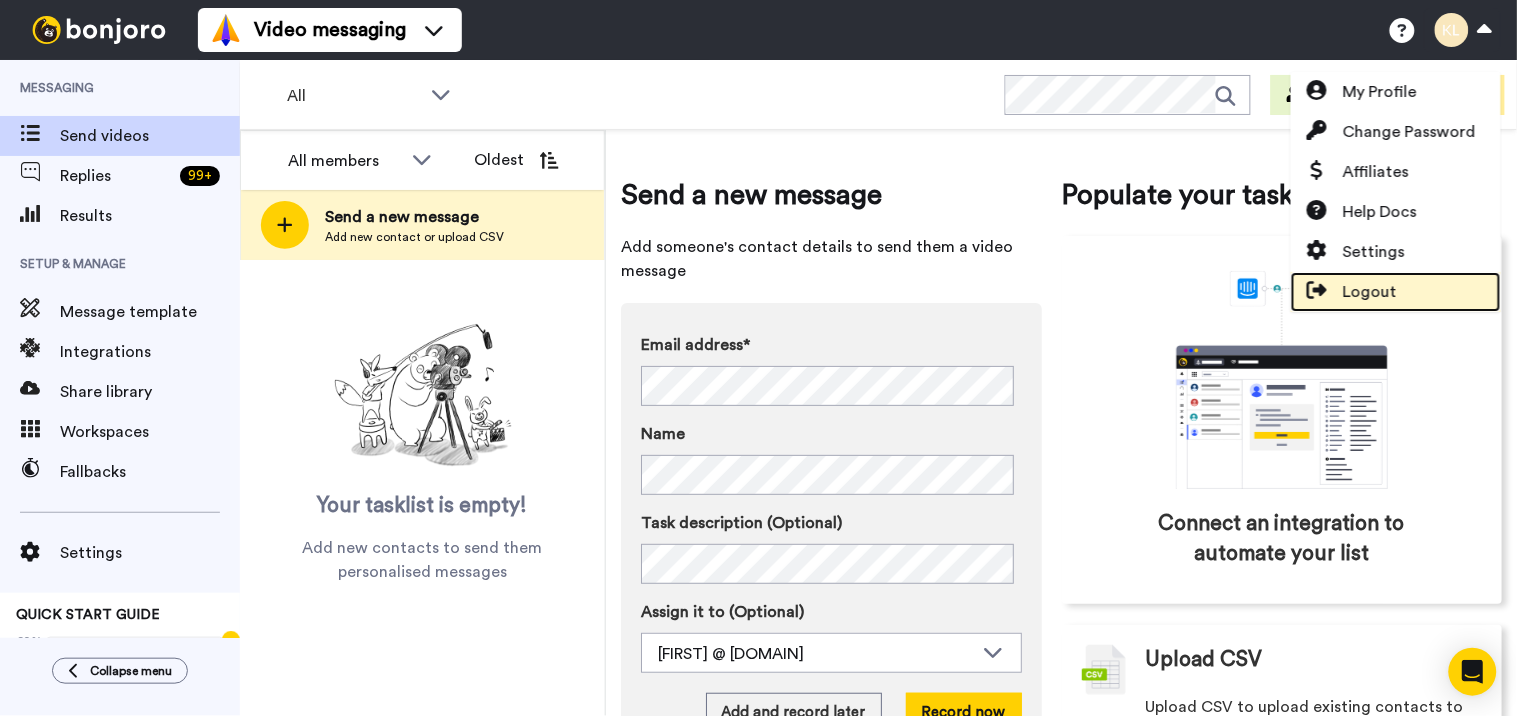 click on "Logout" at bounding box center [1370, 292] 